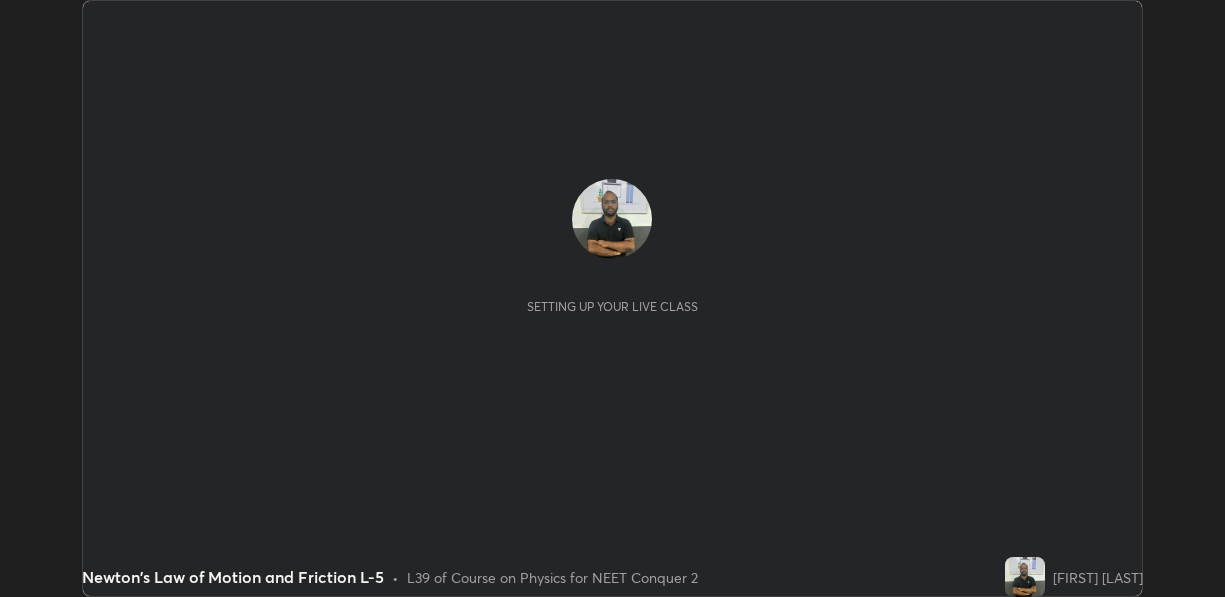 scroll, scrollTop: 0, scrollLeft: 0, axis: both 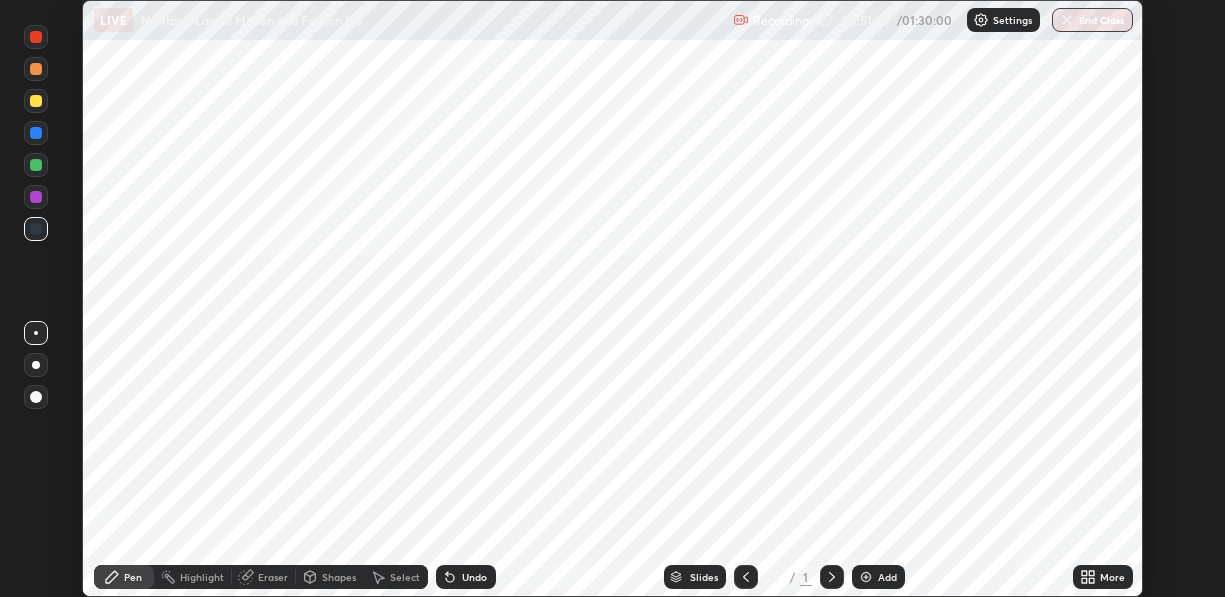 click 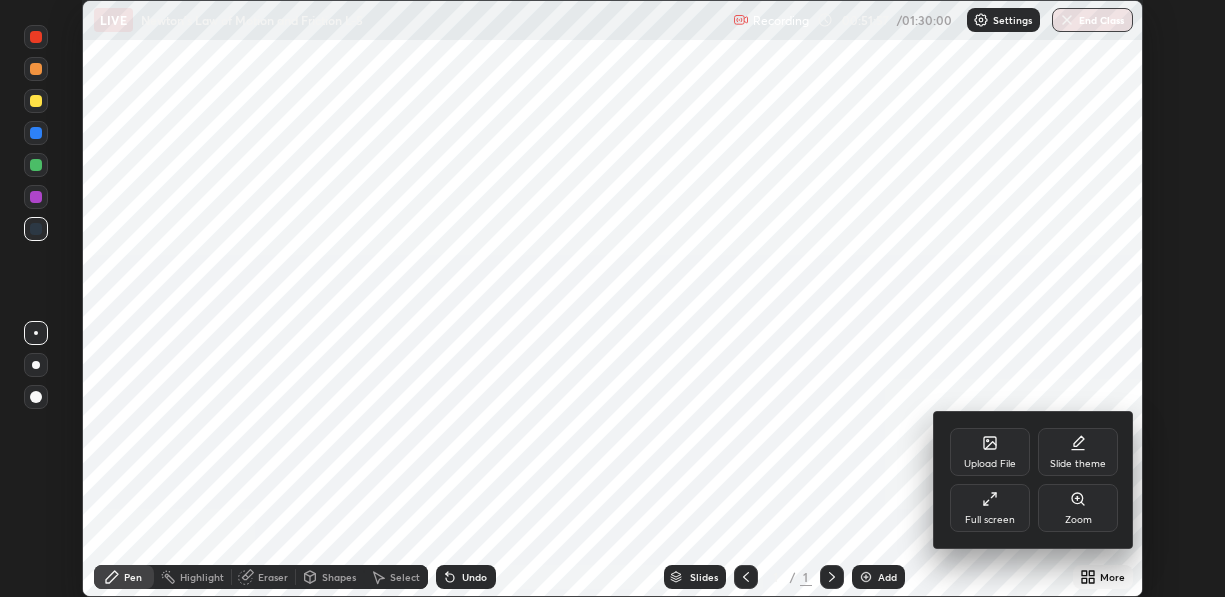 click on "Full screen" at bounding box center [990, 508] 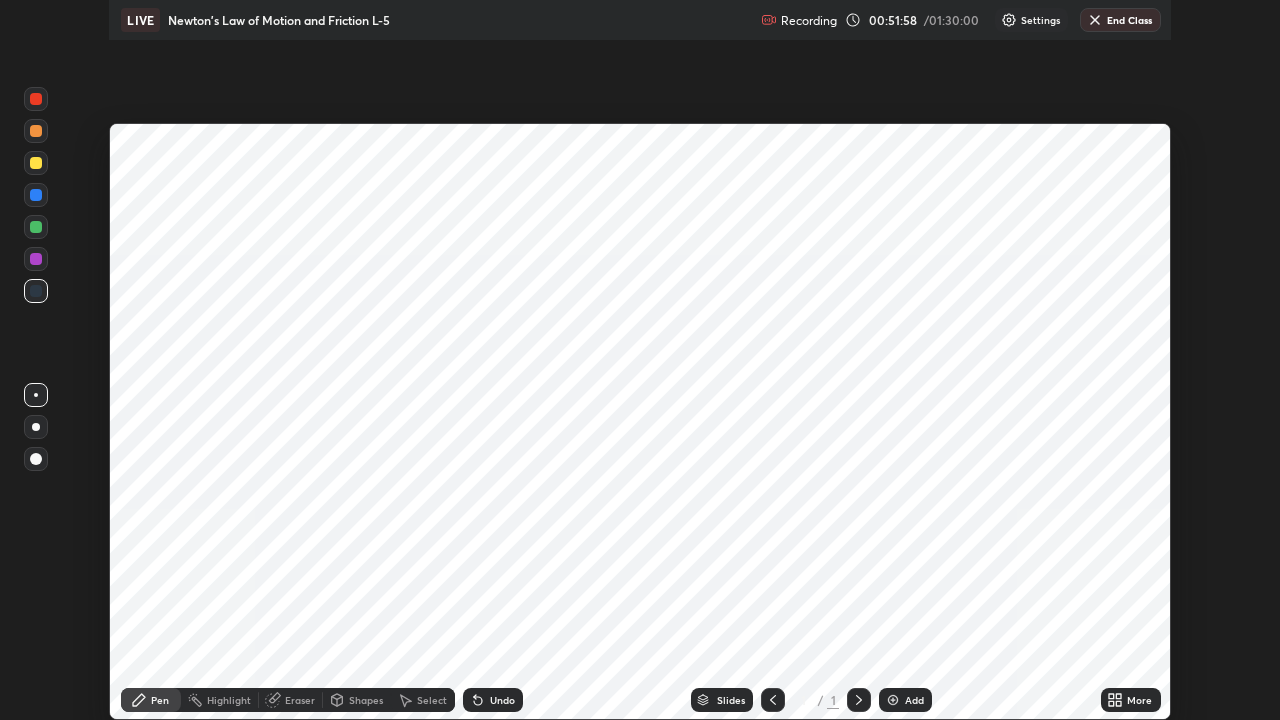 scroll, scrollTop: 99280, scrollLeft: 98720, axis: both 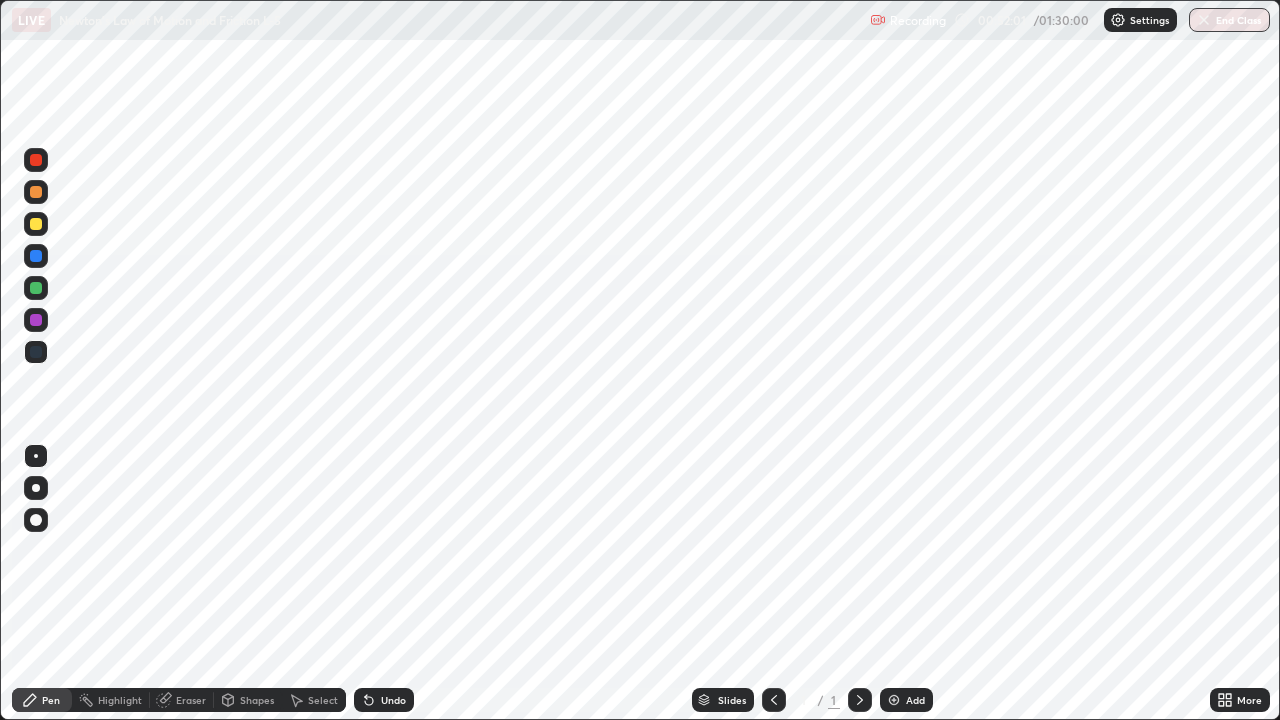click at bounding box center [894, 700] 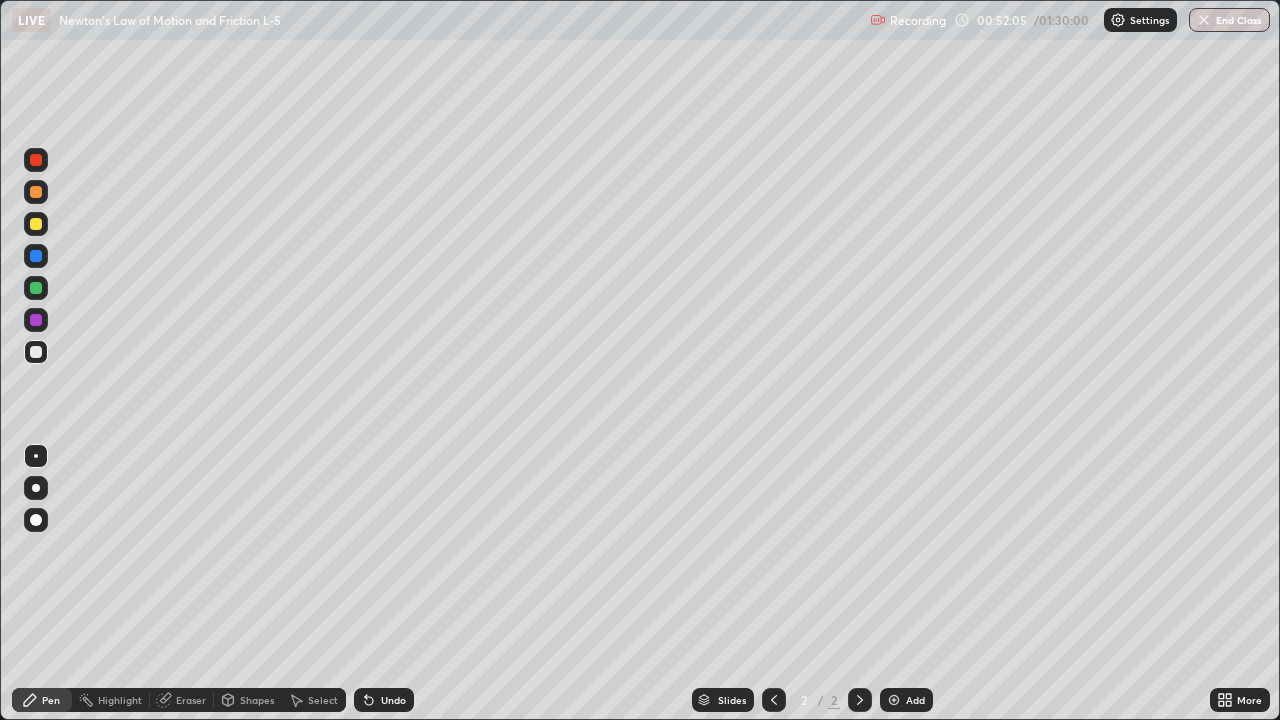 click 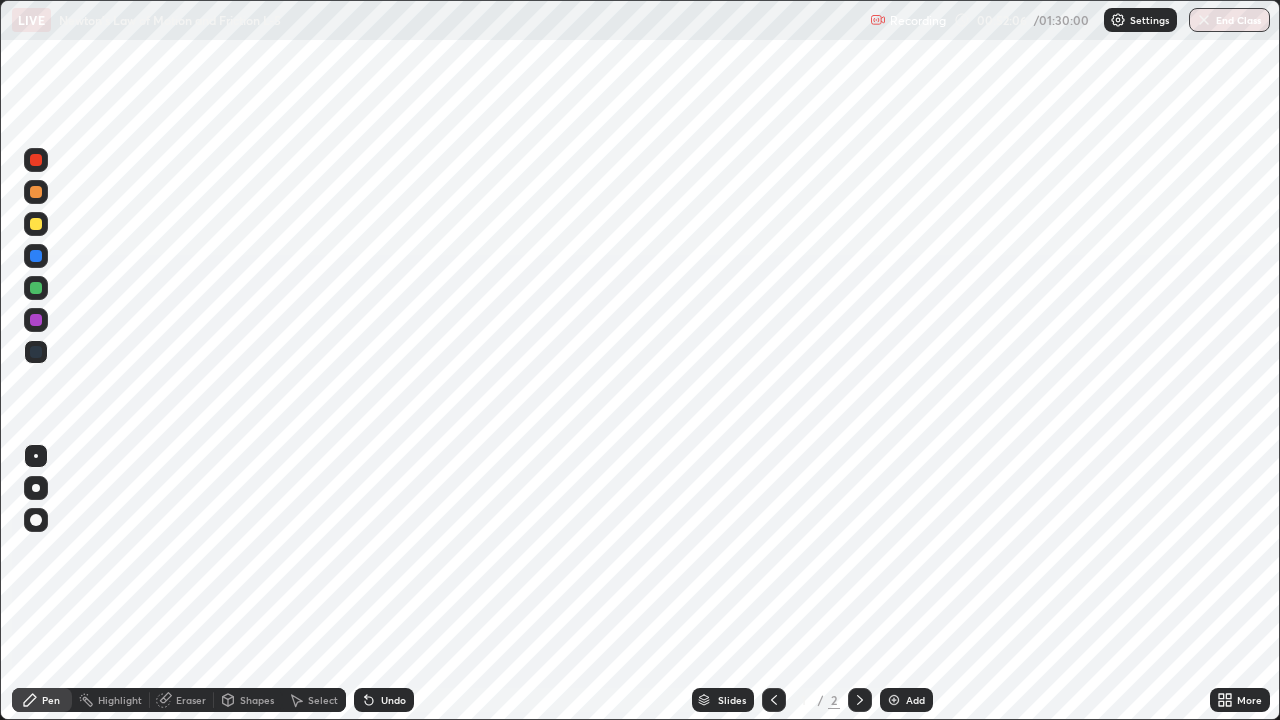 click 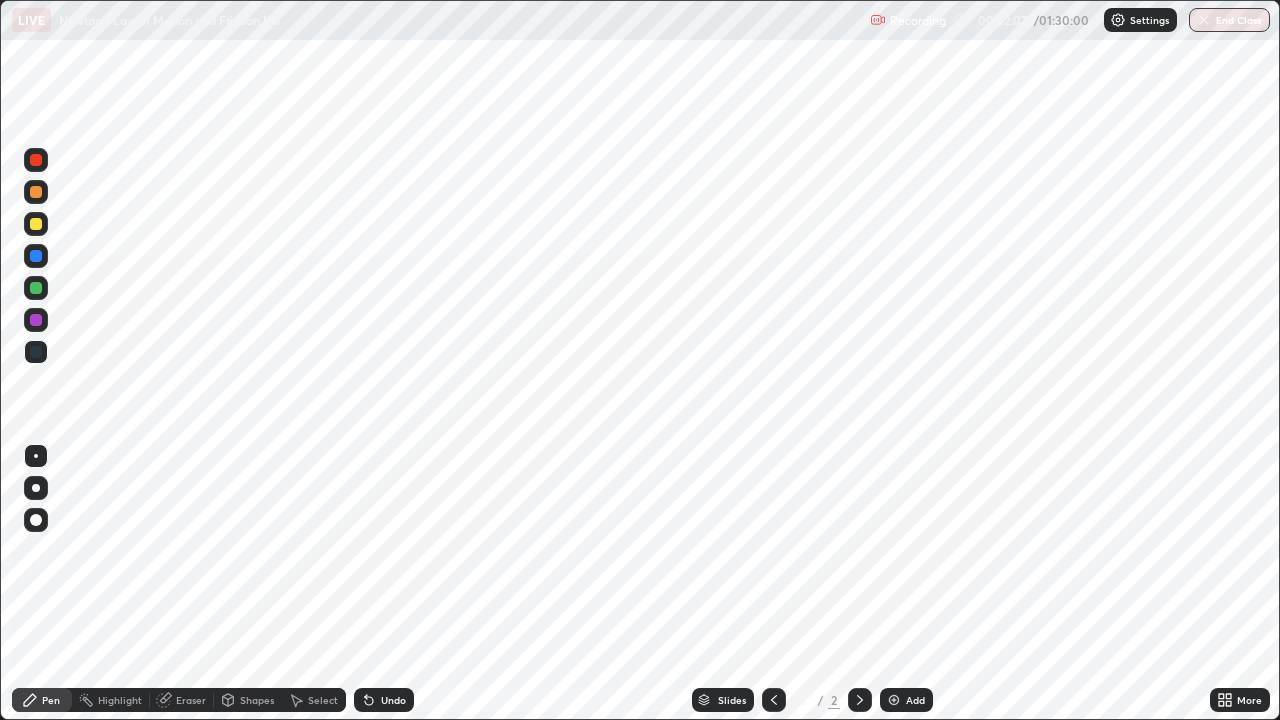 click 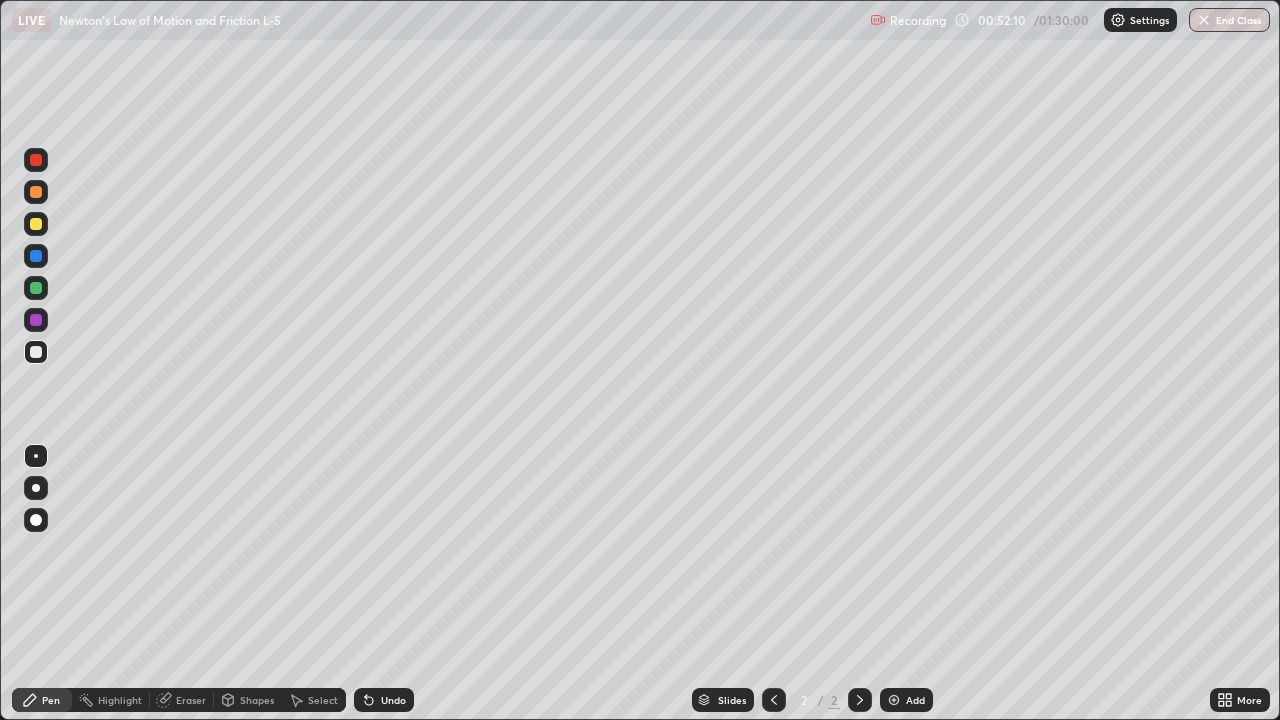 click 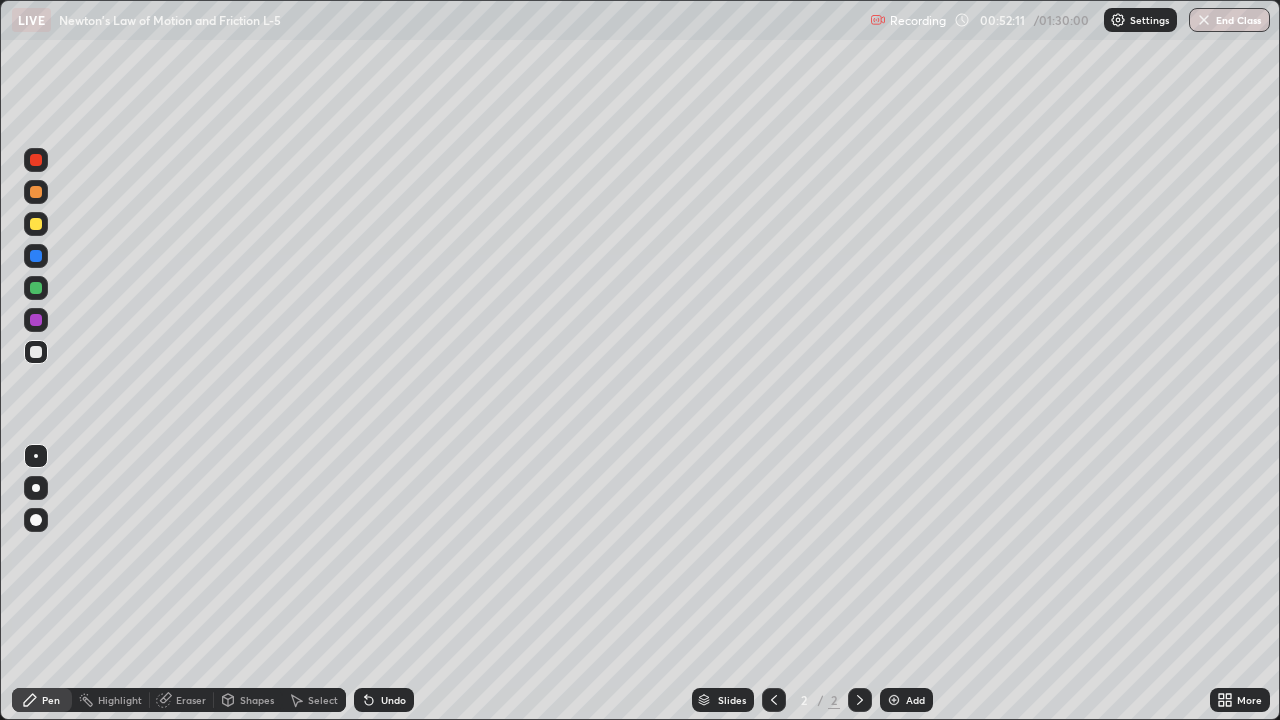 click 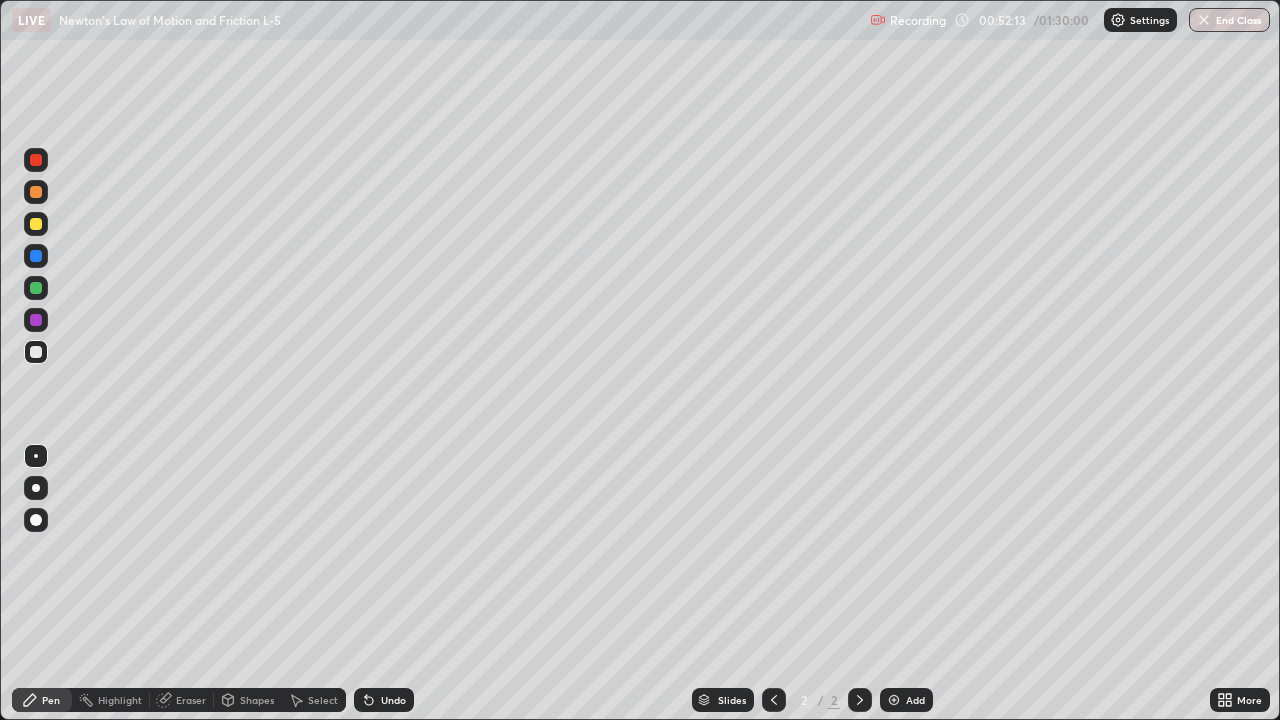 click on "Add" at bounding box center (906, 700) 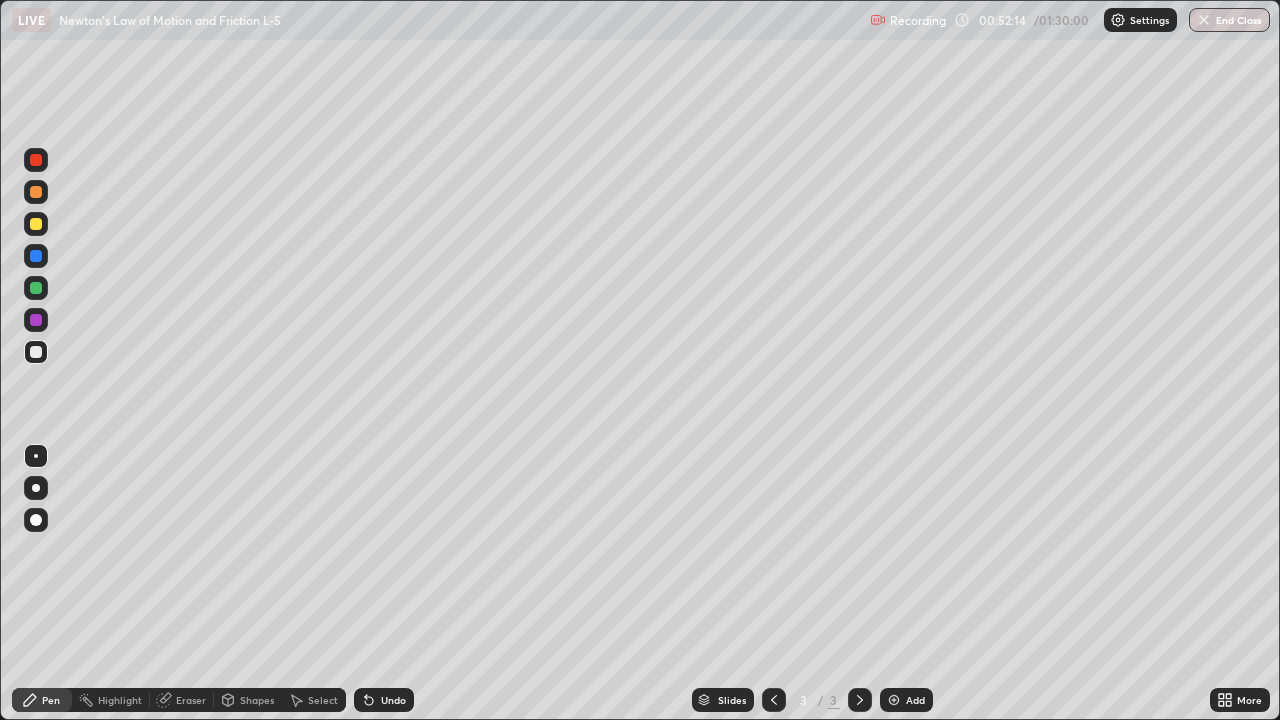 click at bounding box center [894, 700] 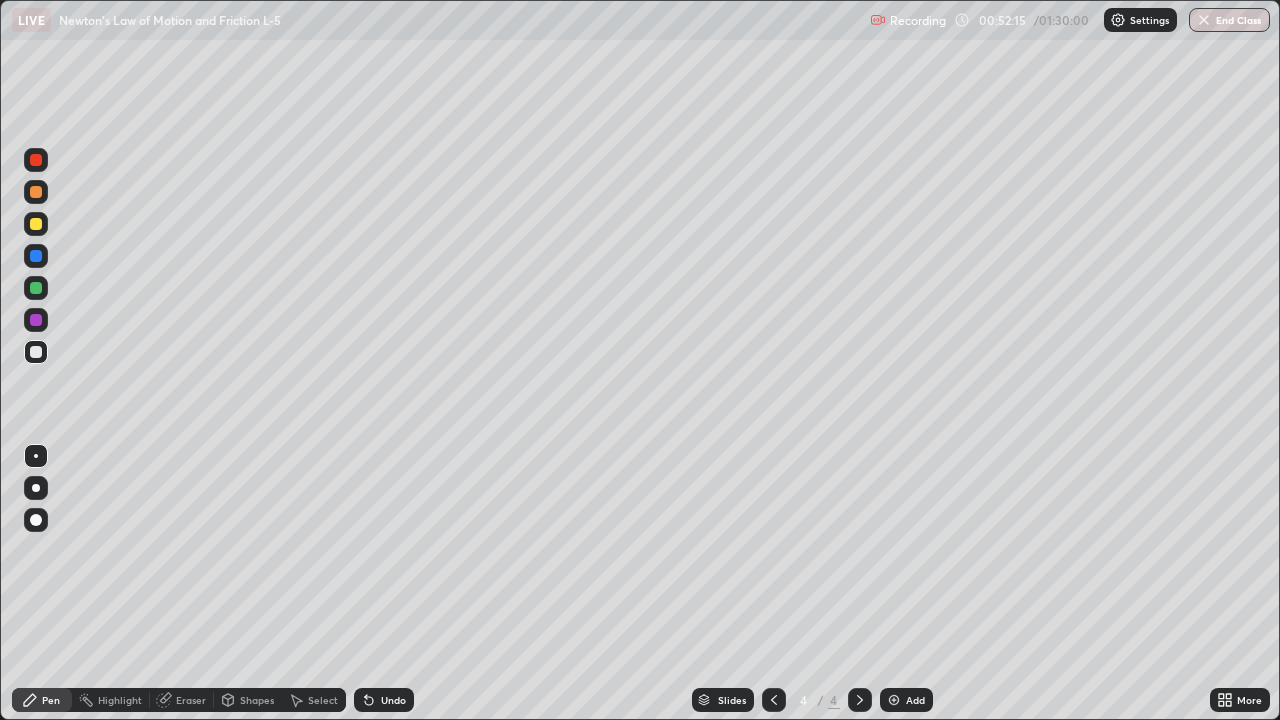 click 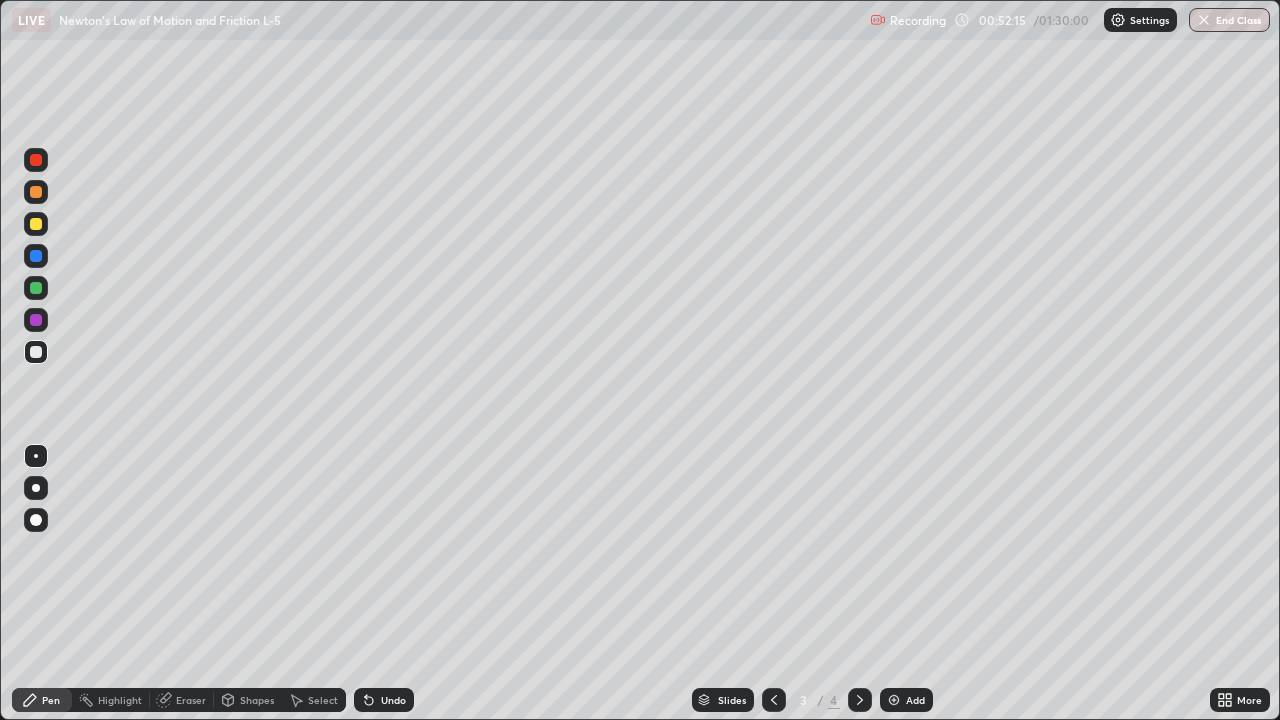 click 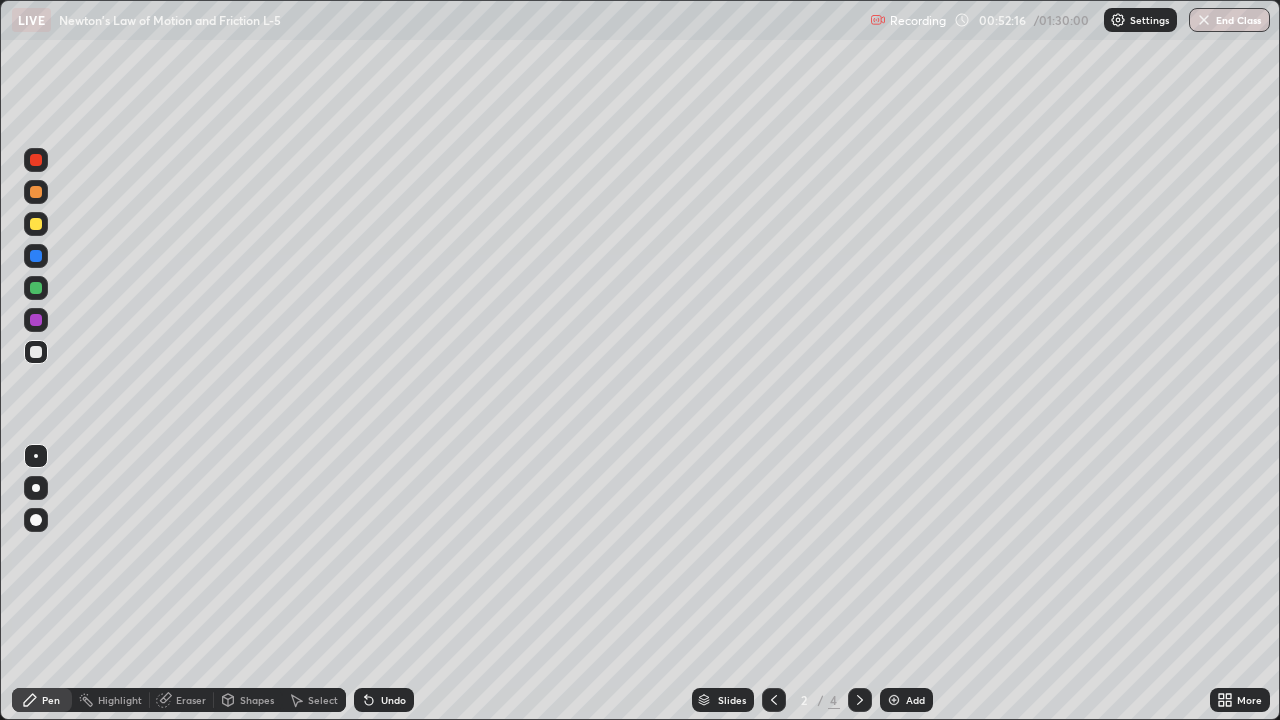 click 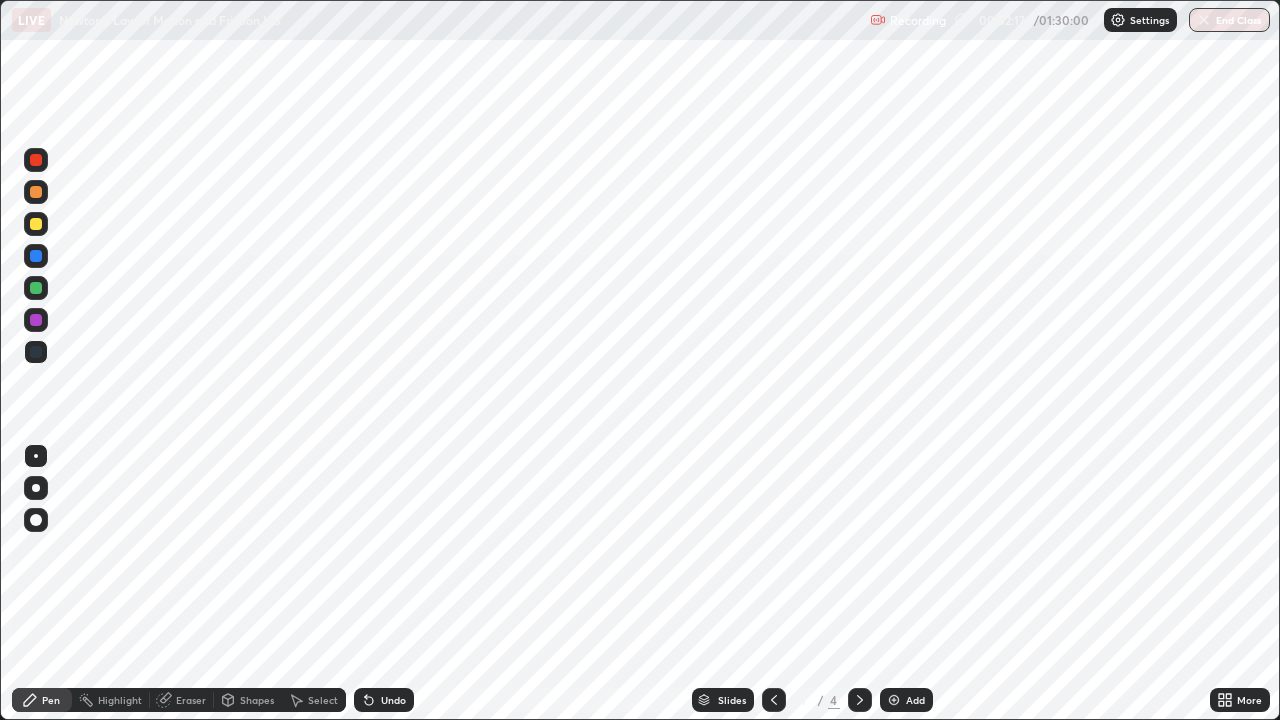 click 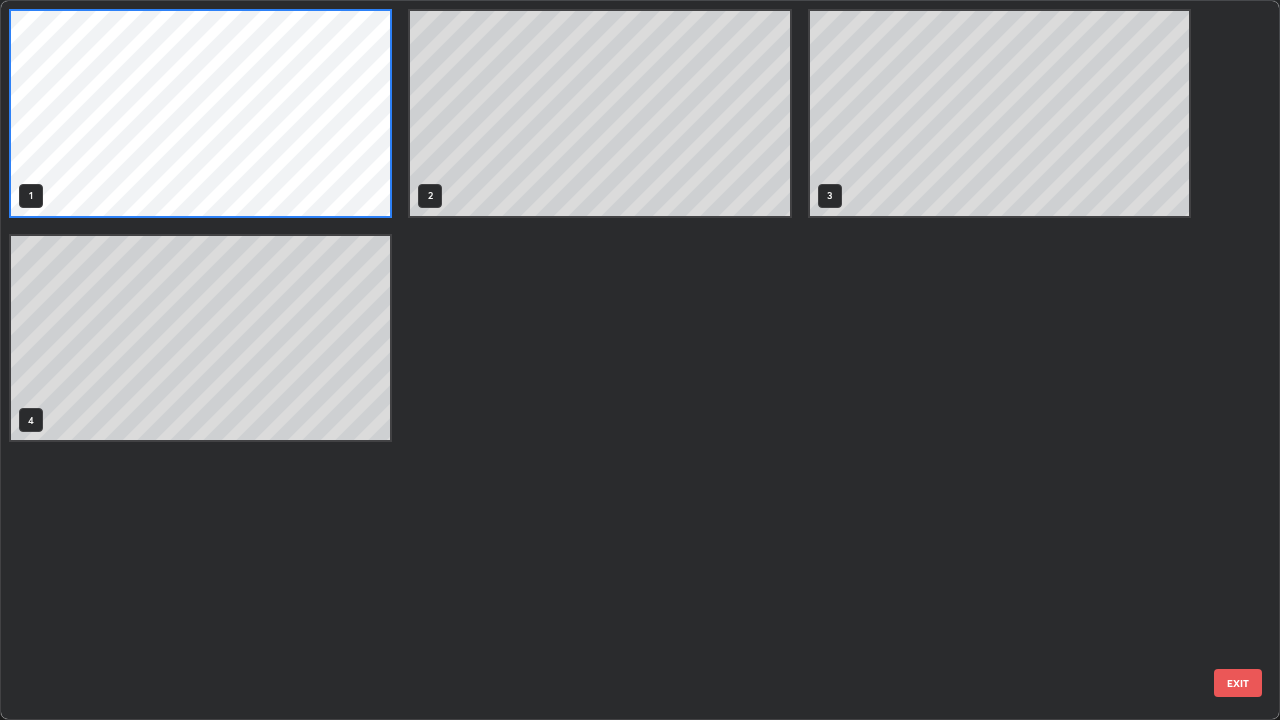 scroll, scrollTop: 7, scrollLeft: 11, axis: both 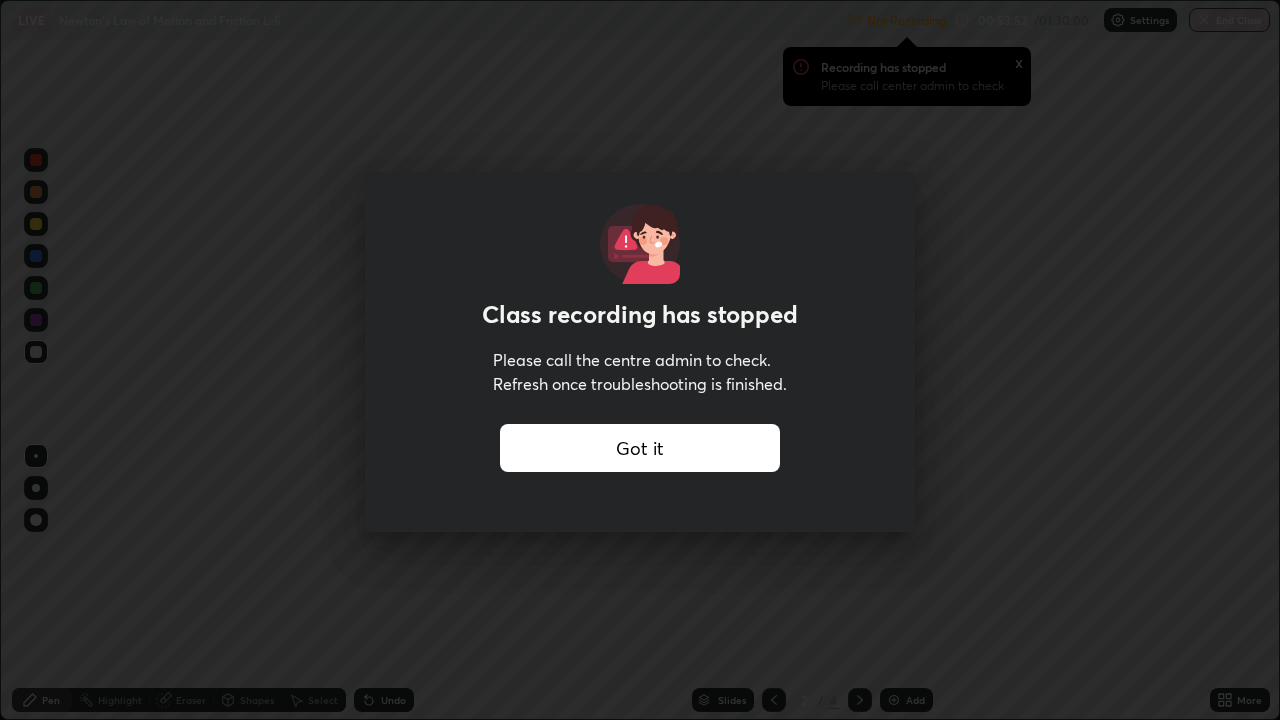 click on "Got it" at bounding box center [640, 448] 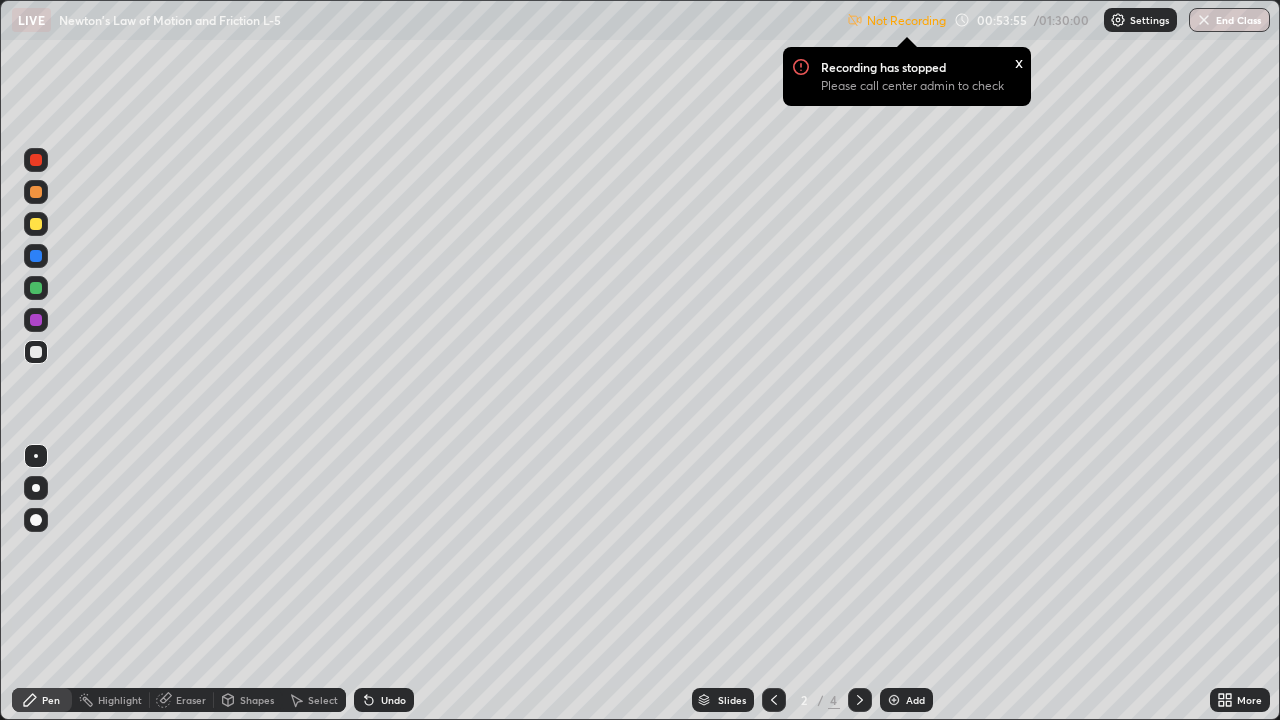 click at bounding box center (855, 20) 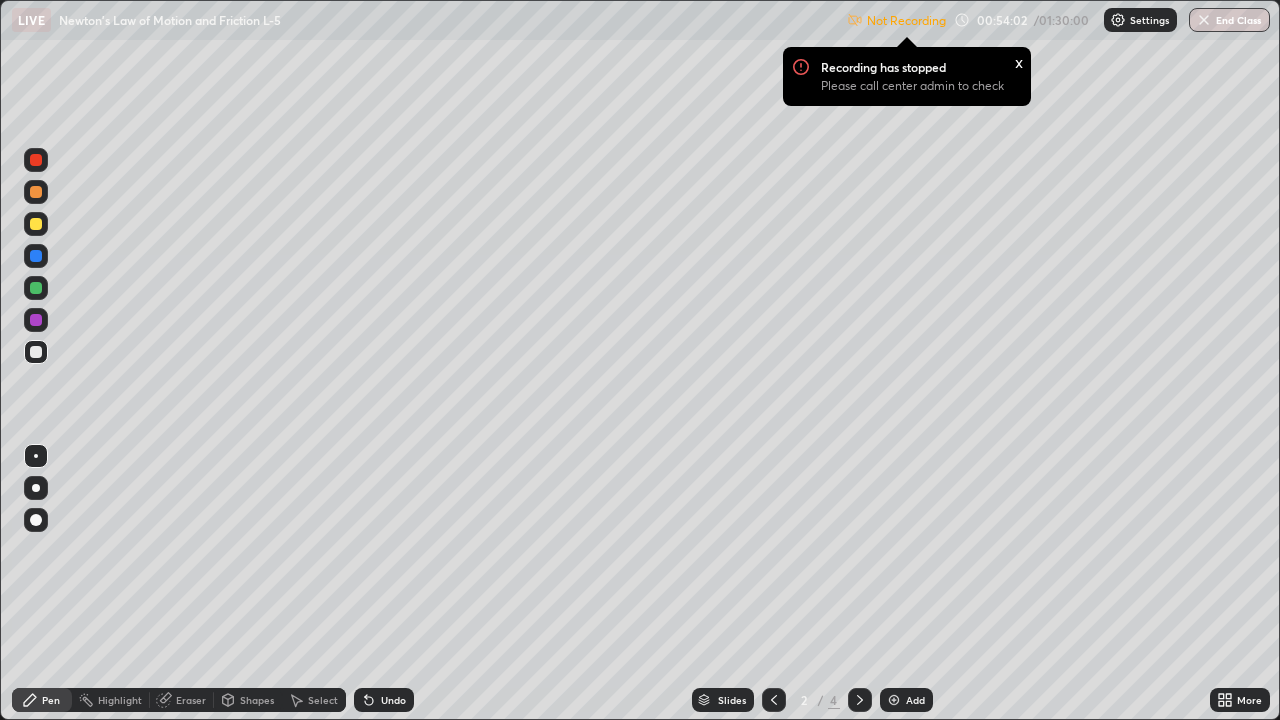 click on "x" at bounding box center (1019, 61) 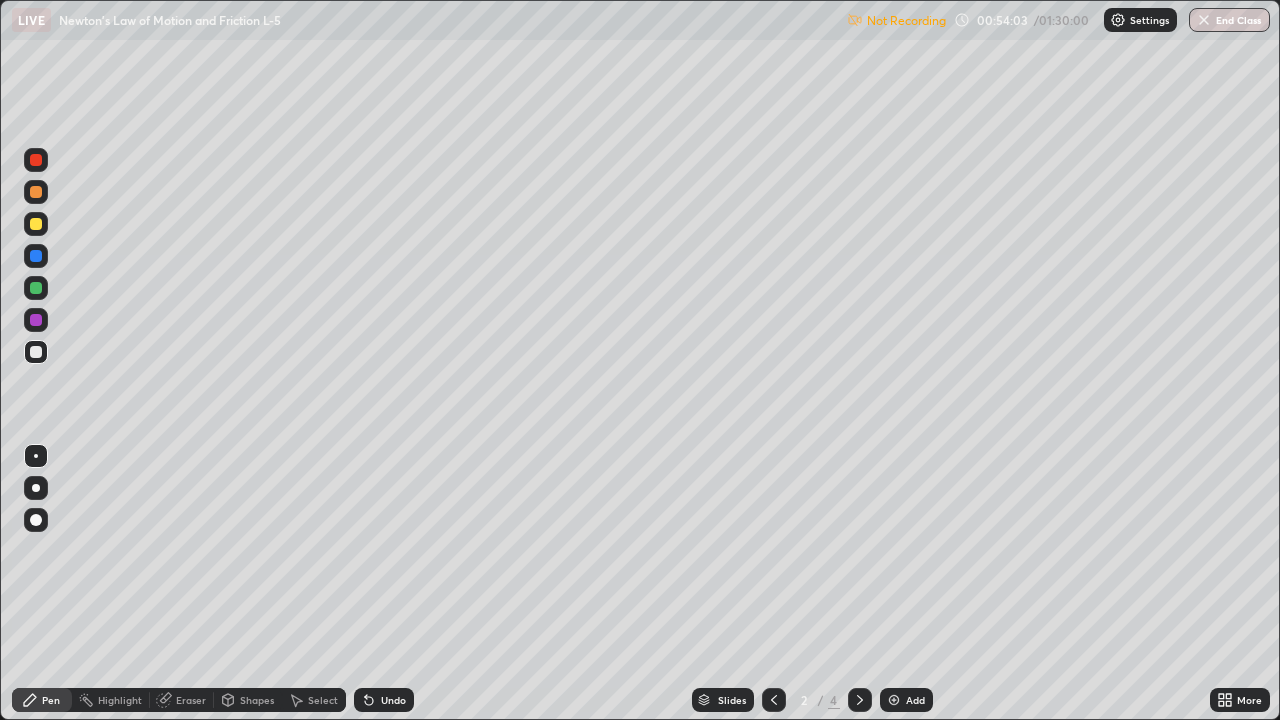 click at bounding box center (1118, 20) 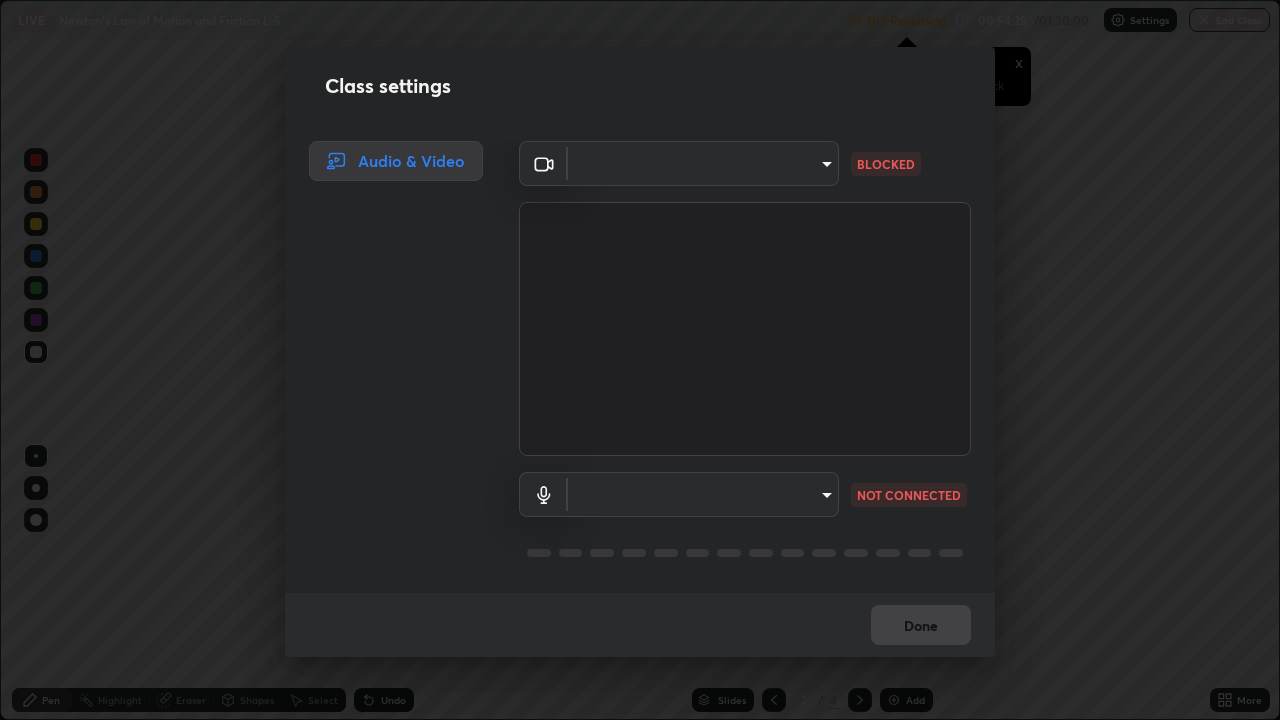 scroll, scrollTop: 2, scrollLeft: 0, axis: vertical 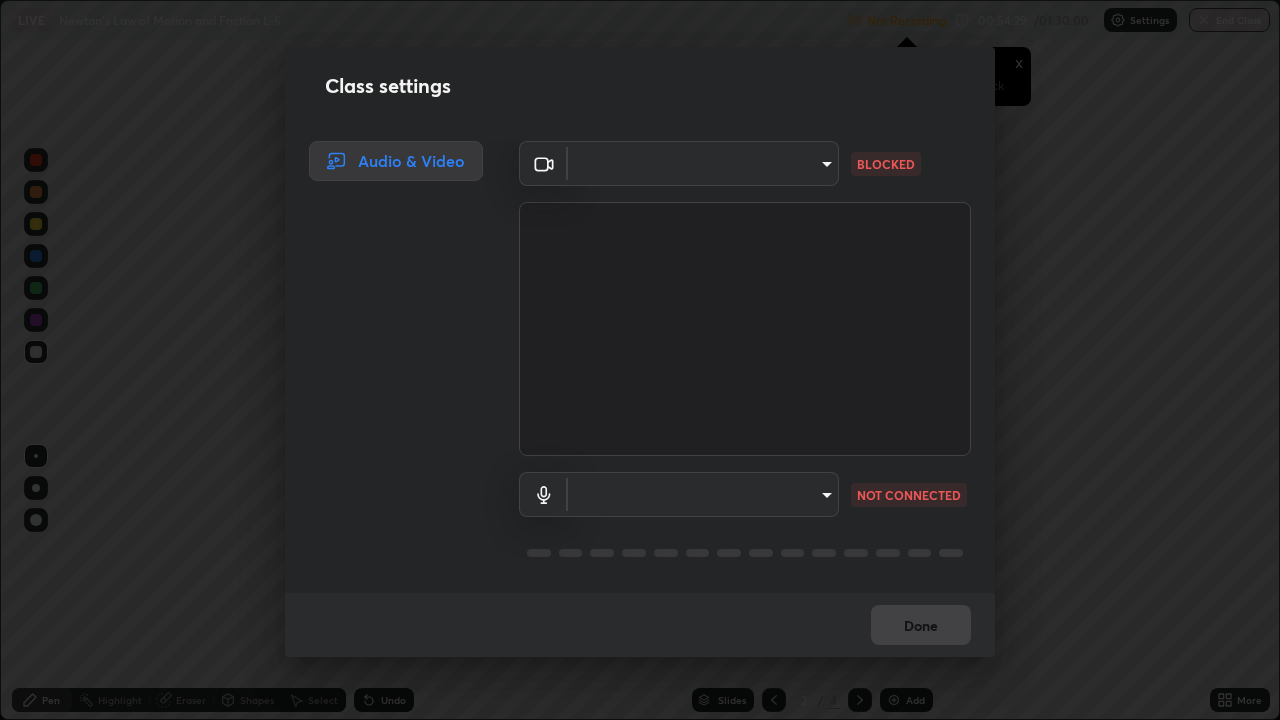 click on "Audio & Video" at bounding box center (396, 161) 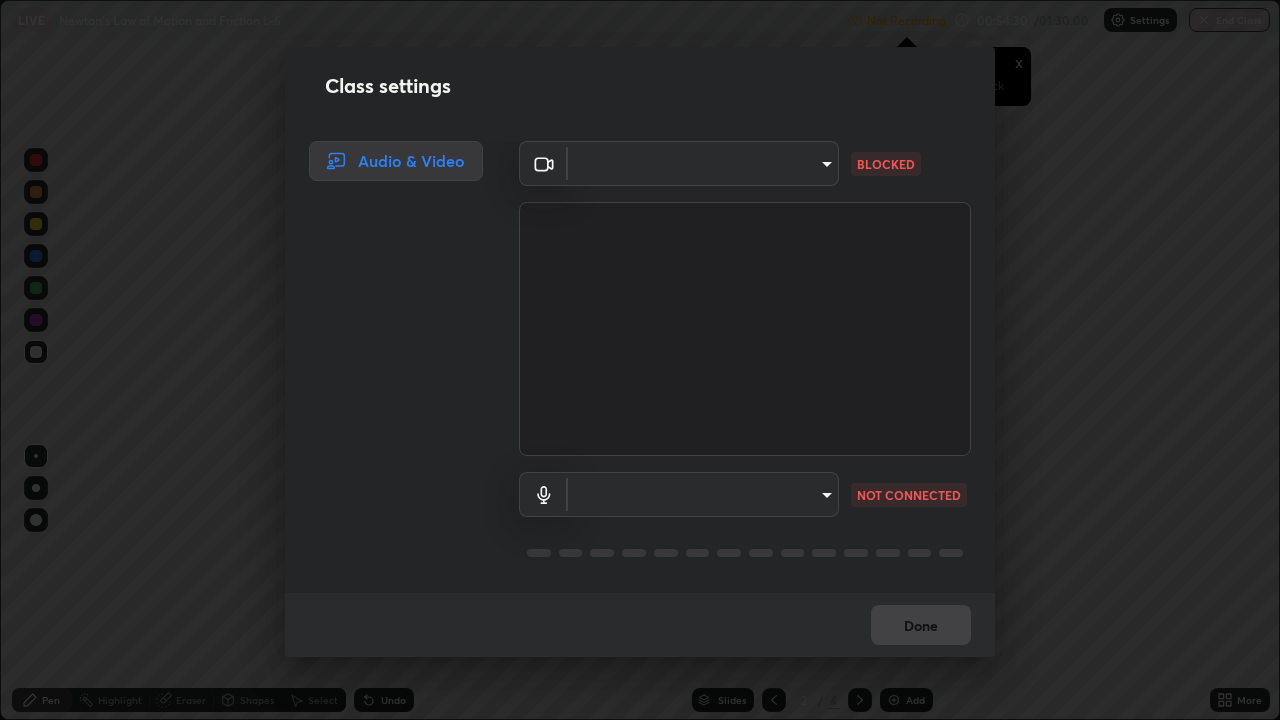 click 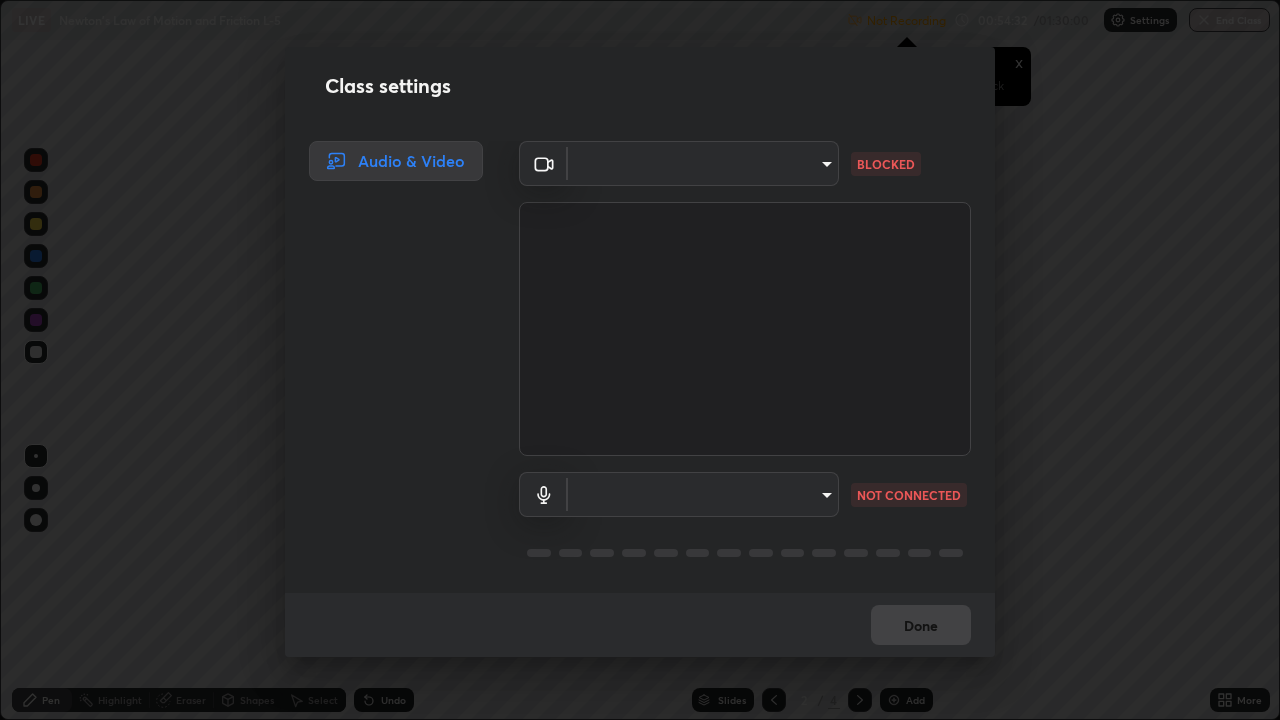 click on "Erase all LIVE Newton's Law of Motion and Friction L-5 Not Recording Recording has stopped Please call center admin to check x 00:54:32 /  01:30:00 Settings End Class Setting up your live class Newton's Law of Motion and Friction L-5 • L39 of Course on Physics for NEET Conquer 2 [FIRST] [LAST] Pen Highlight Eraser Shapes Select Undo Slides 2 / 4 Add More No doubts shared Encourage your learners to ask a doubt for better clarity Report an issue Reason for reporting Buffering Chat not working Audio - Video sync issue Educator video quality low ​ Attach an image Report Class settings Audio & Video ​ BLOCKED ​ NOT CONNECTED Done" at bounding box center (640, 360) 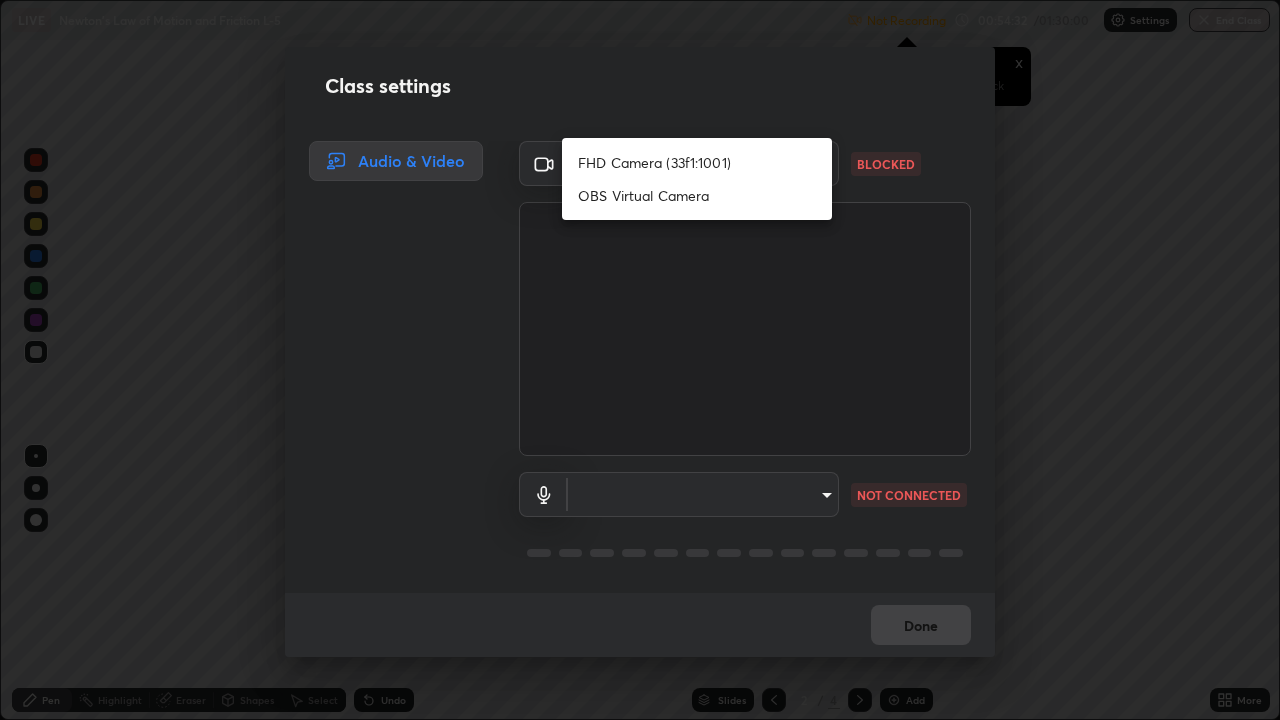 scroll, scrollTop: 1, scrollLeft: 0, axis: vertical 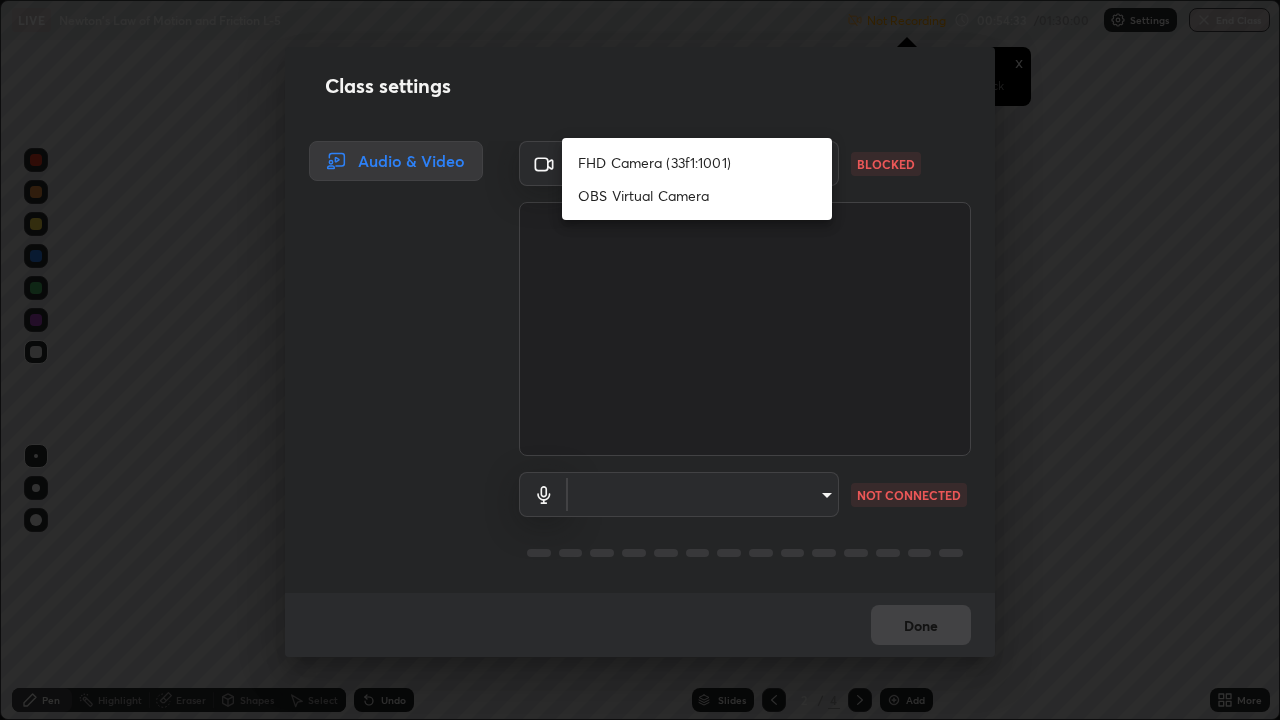 click on "OBS Virtual Camera" at bounding box center [697, 195] 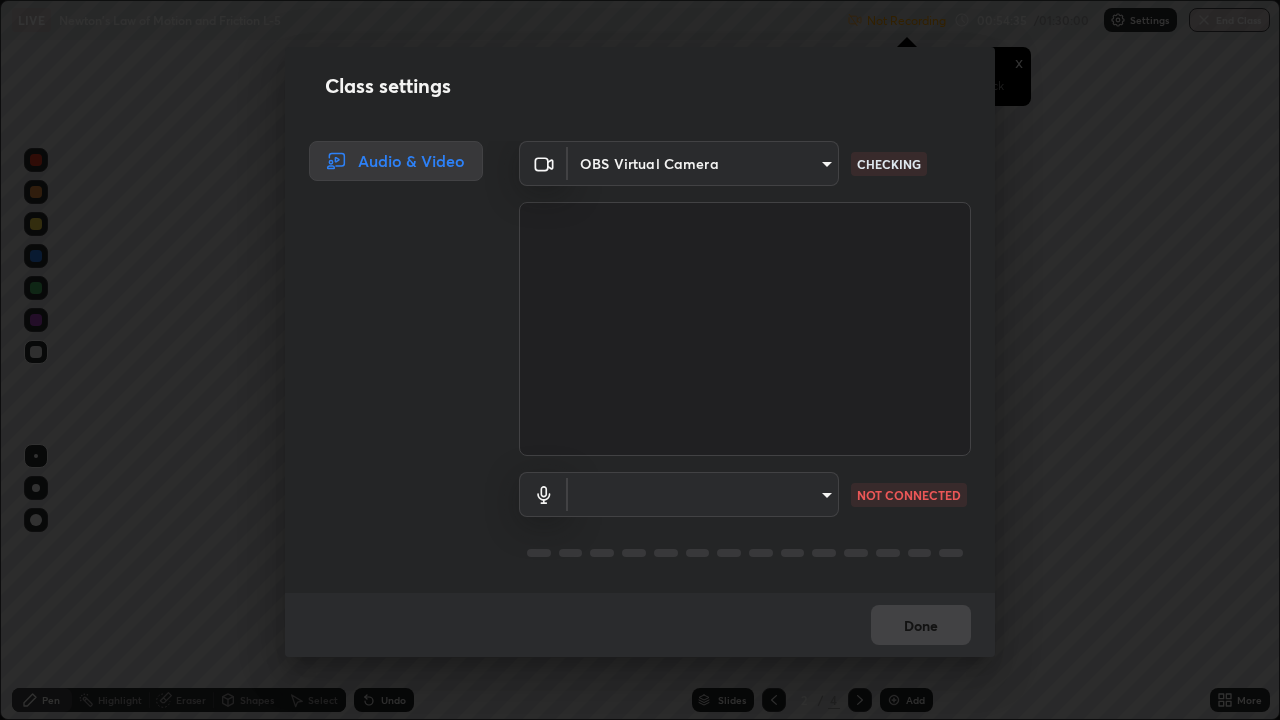 click on "Erase all LIVE Newton's Law of Motion and Friction L-5 Not Recording Recording has stopped Please call center admin to check x 00:54:35 /  01:30:00 Settings End Class Setting up your live class Newton's Law of Motion and Friction L-5 • L39 of Course on Physics for NEET Conquer 2 [FIRST] [LAST] Pen Highlight Eraser Shapes Select Undo Slides 2 / 4 Add More No doubts shared Encourage your learners to ask a doubt for better clarity Report an issue Reason for reporting Buffering Chat not working Audio - Video sync issue Educator video quality low ​ Attach an image Report Class settings Audio & Video OBS Virtual Camera [HASH] CHECKING ​ NOT CONNECTED Done" at bounding box center (640, 360) 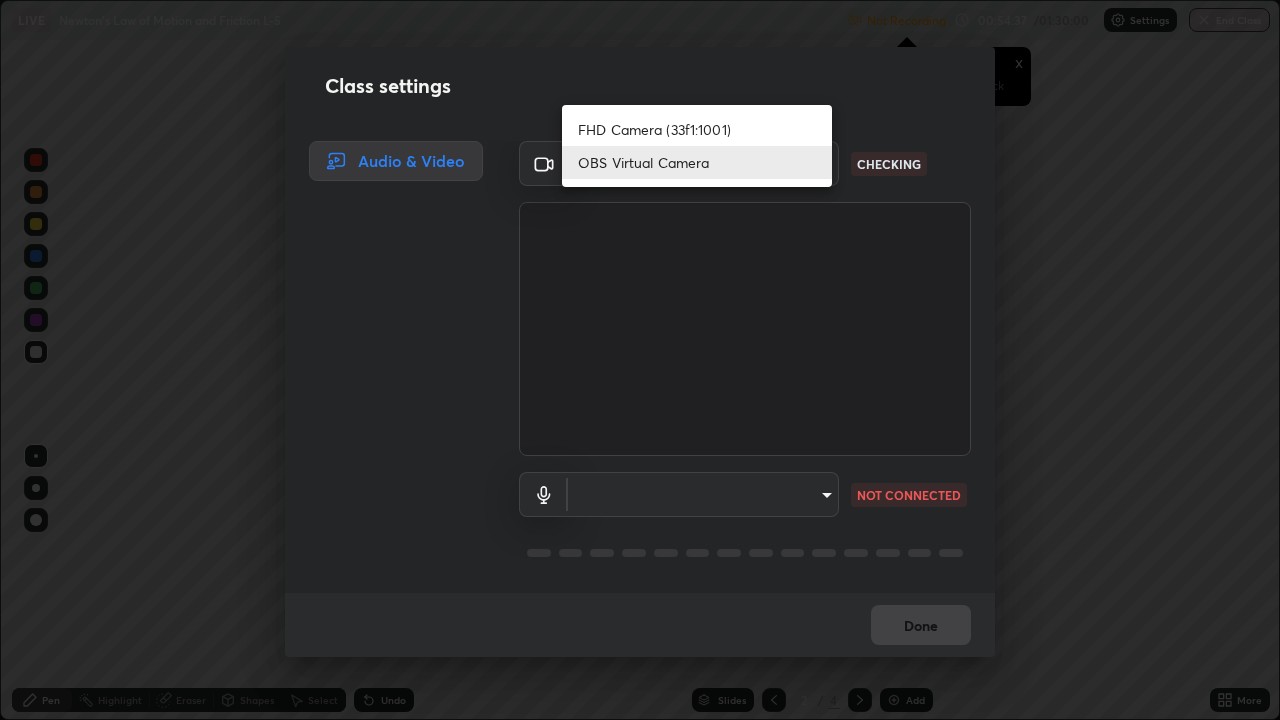 click on "FHD Camera (33f1:1001)" at bounding box center (697, 129) 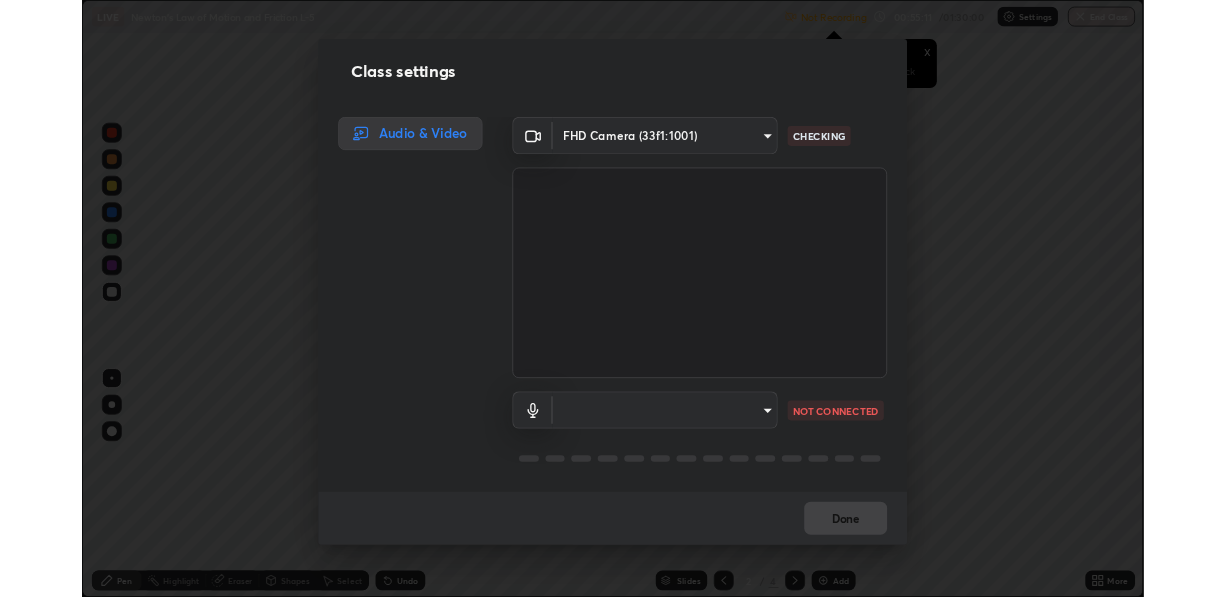 scroll, scrollTop: 2, scrollLeft: 0, axis: vertical 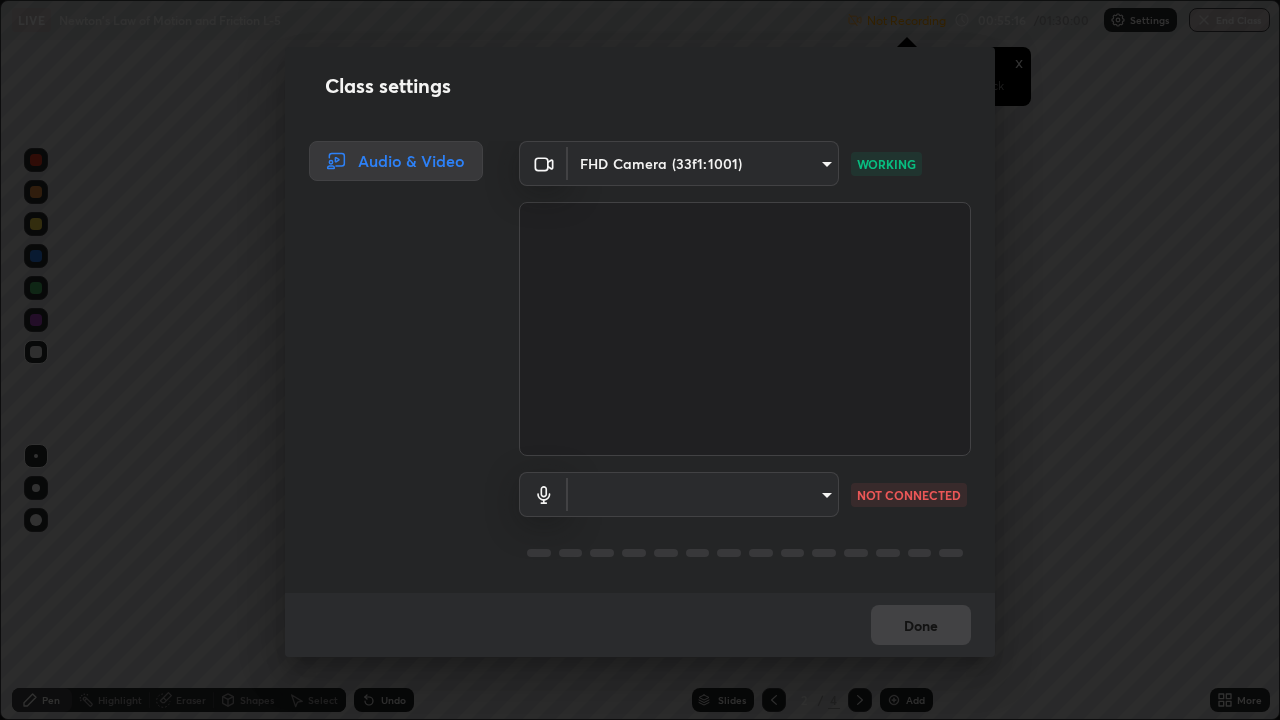 click on "Erase all LIVE Newton's Law of Motion and Friction L-5 Not Recording Recording has stopped Please call center admin to check x 00:55:16 /  01:30:00 Settings End Class Setting up your live class Newton's Law of Motion and Friction L-5 • L39 of Course on Physics for NEET Conquer 2 [FIRST] [LAST] Pen Highlight Eraser Shapes Select Undo Slides 2 / 4 Add More No doubts shared Encourage your learners to ask a doubt for better clarity Report an issue Reason for reporting Buffering Chat not working Audio - Video sync issue Educator video quality low ​ Attach an image Report Class settings Audio & Video FHD Camera (33f1:1001) [HASH] WORKING ​ NOT CONNECTED Done" at bounding box center (640, 360) 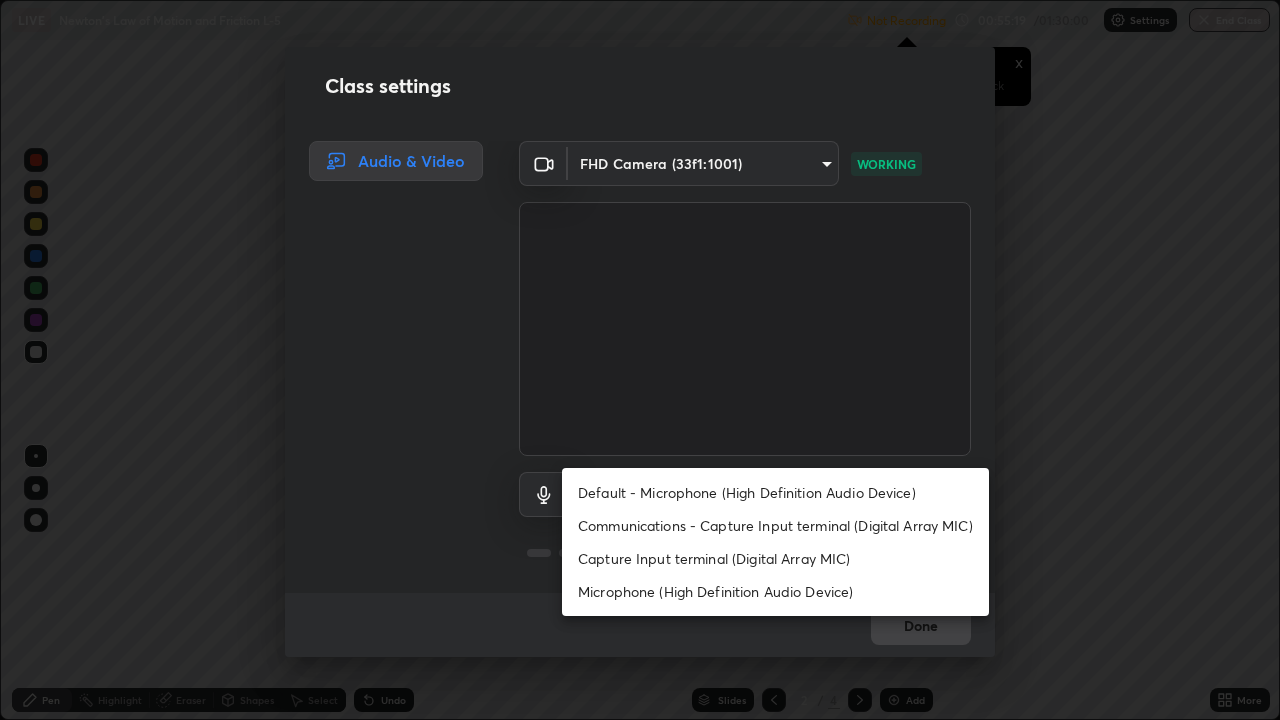 click on "Communications - Capture Input terminal (Digital Array MIC)" at bounding box center (775, 525) 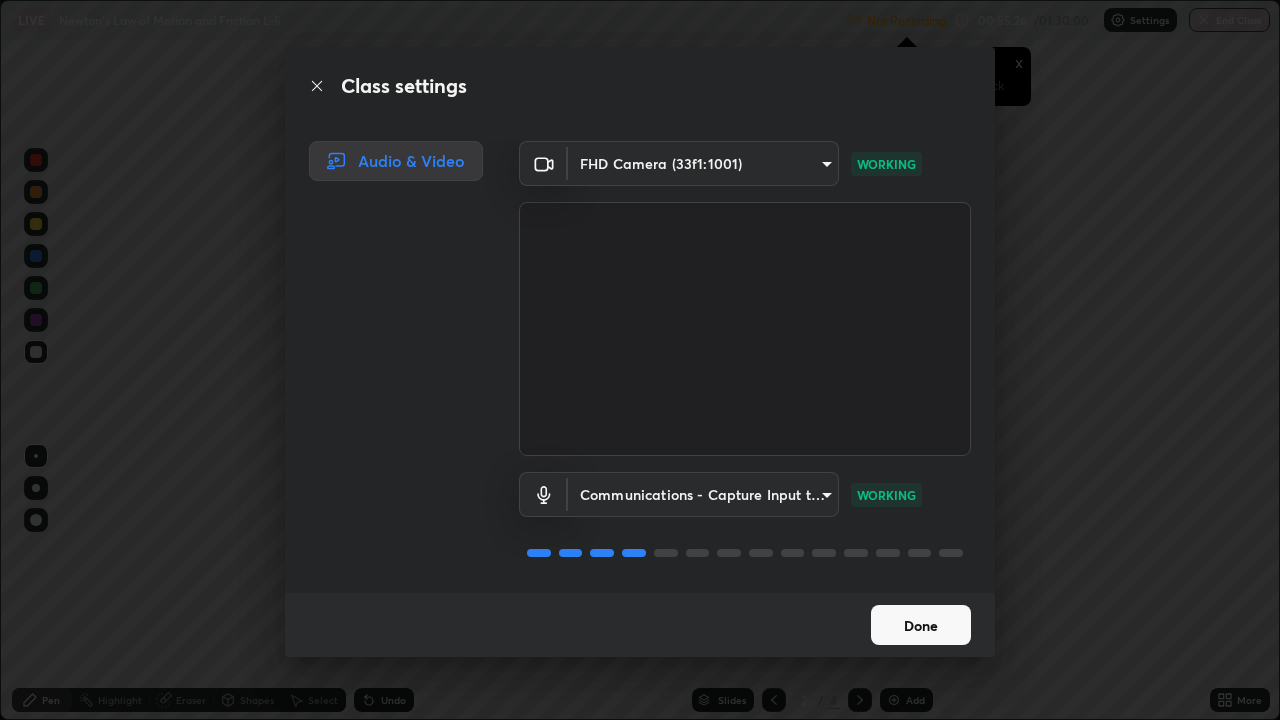 click on "Done" at bounding box center [921, 625] 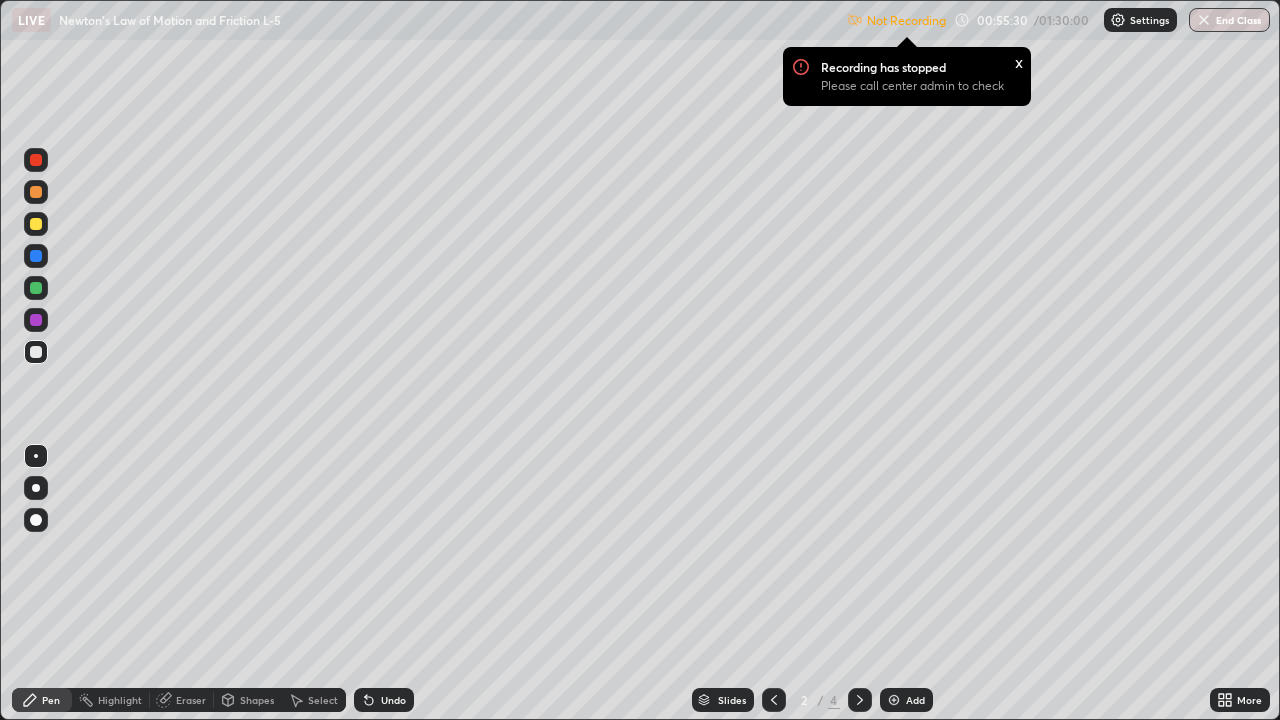 click on "x" at bounding box center [1019, 61] 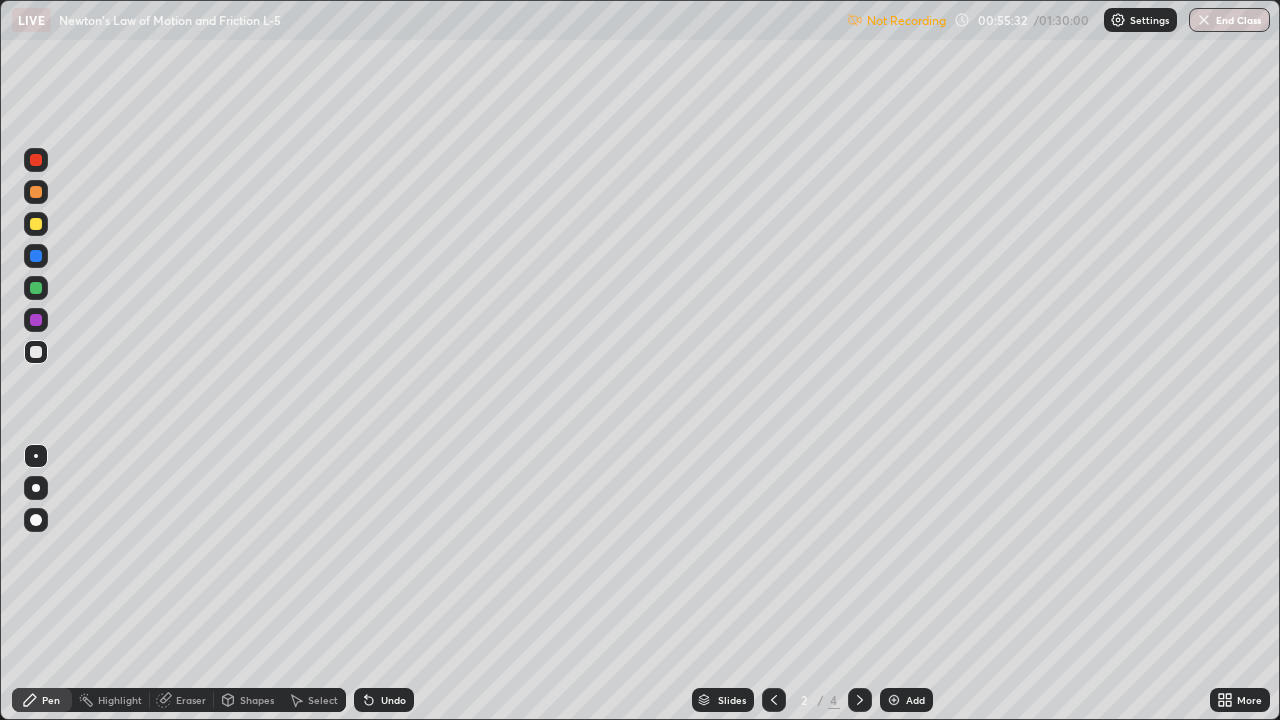 click on "Not Recording" at bounding box center (906, 20) 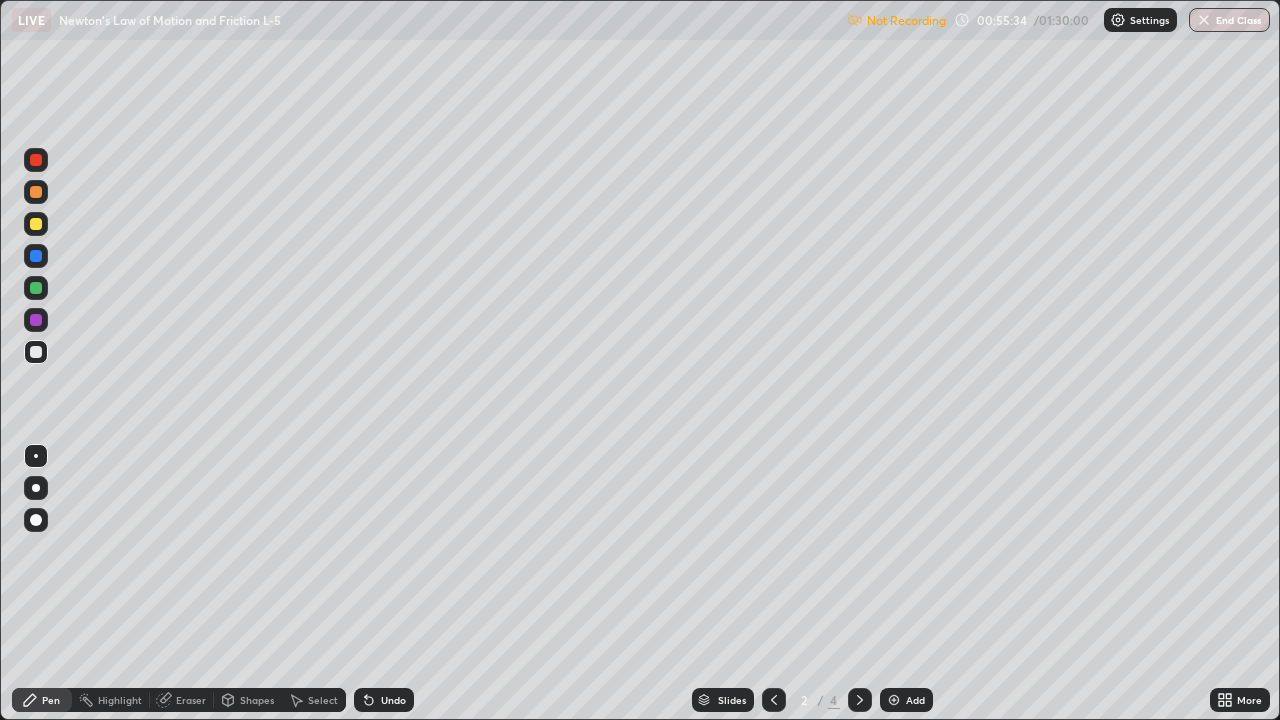 click on "Not Recording 00:55:34 /  01:30:00 Settings End Class" at bounding box center [1058, 20] 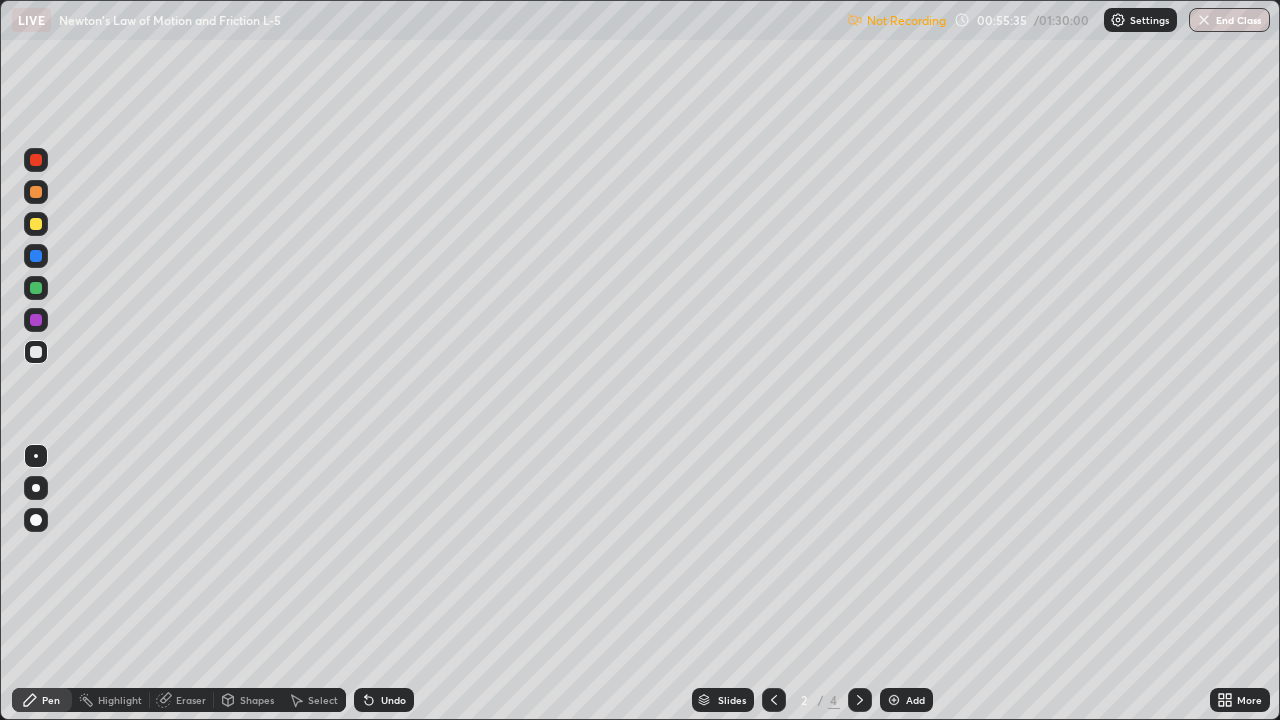click at bounding box center (1118, 20) 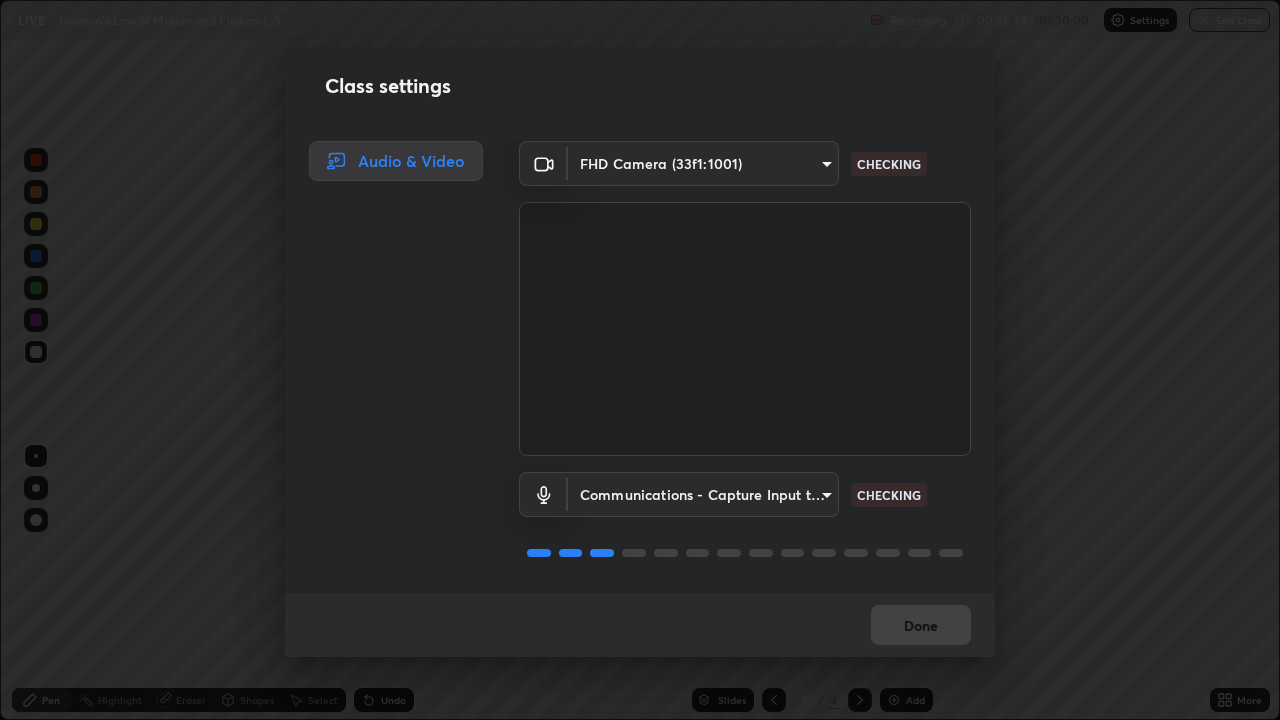click on "Erase all LIVE Newton's Law of Motion and Friction L-5 Recording 00:55:39 /  01:30:00 Settings End Class Setting up your live class Newton's Law of Motion and Friction L-5 • L39 of Course on Physics for NEET Conquer 2 [FIRST] [LAST] Pen Highlight Eraser Shapes Select Undo Slides 2 / 4 Add More No doubts shared Encourage your learners to ask a doubt for better clarity Report an issue Reason for reporting Buffering Chat not working Audio - Video sync issue Educator video quality low ​ Attach an image Report Class settings Audio & Video FHD Camera (33f1:1001) [HASH] CHECKING Communications - Capture Input terminal (Digital Array MIC) communications CHECKING Done" at bounding box center (640, 360) 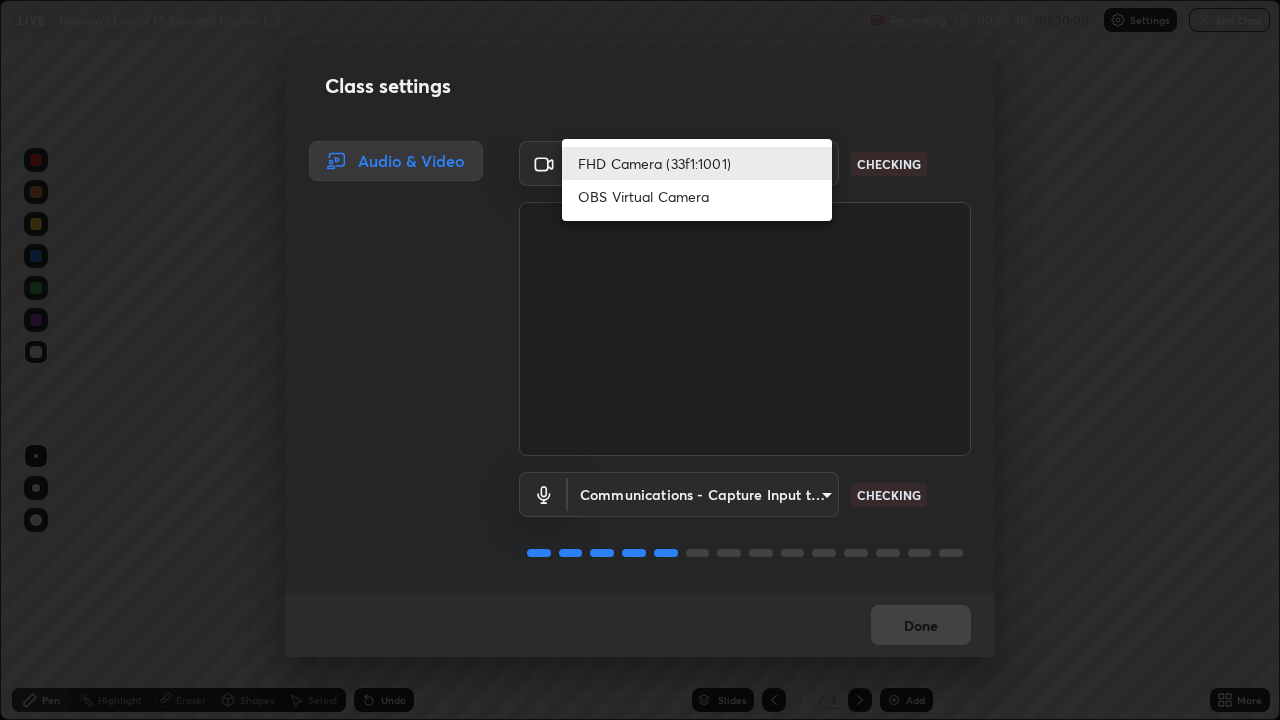 click on "OBS Virtual Camera" at bounding box center (697, 196) 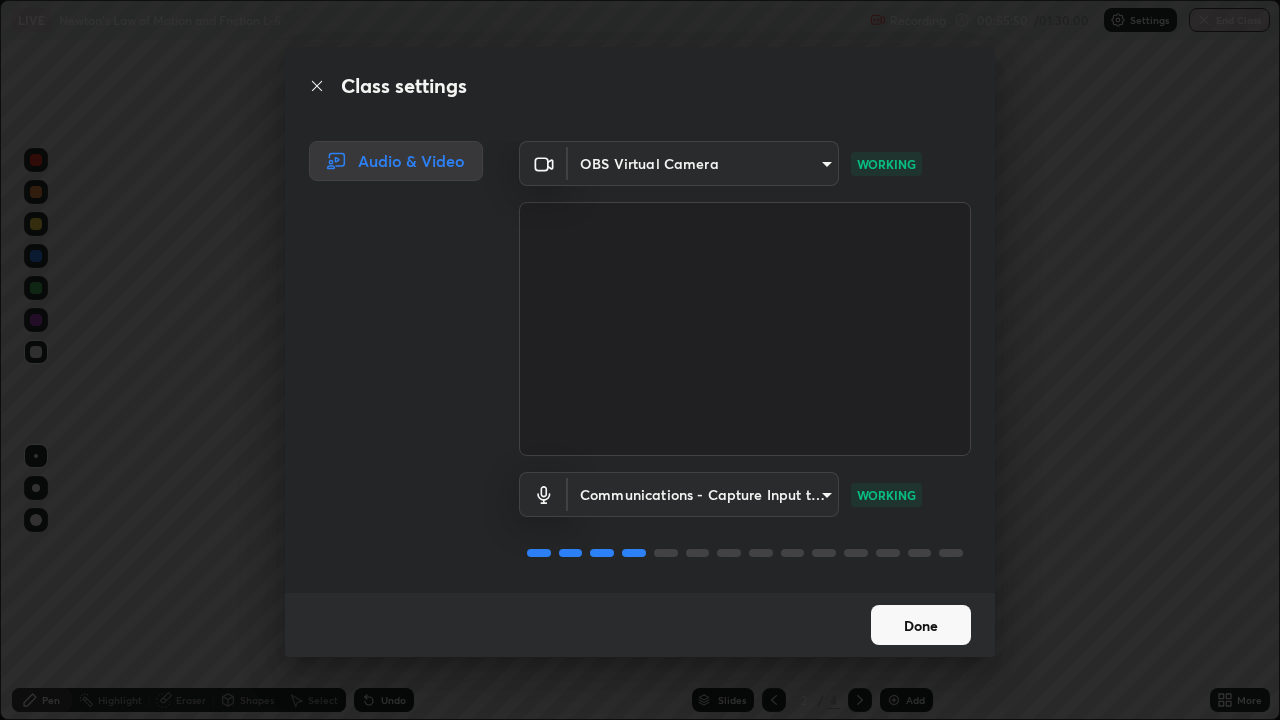 click on "Done" at bounding box center (921, 625) 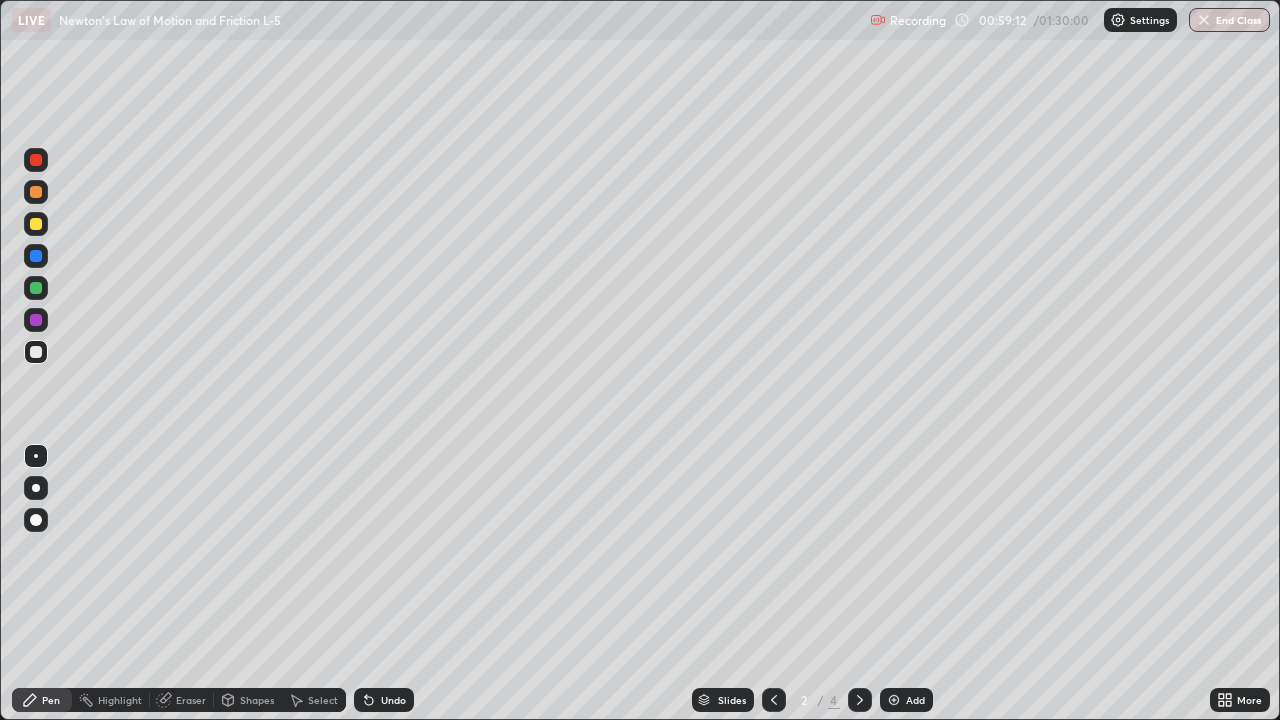 click at bounding box center [894, 700] 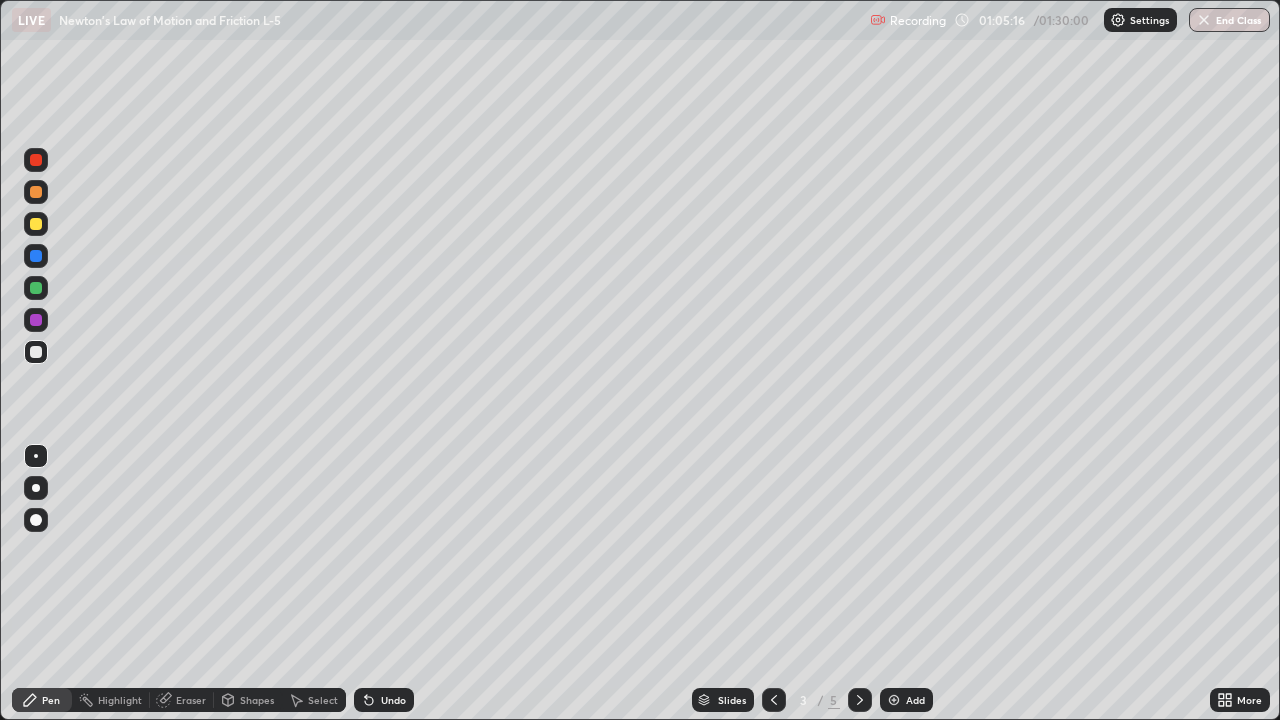 click at bounding box center (36, 224) 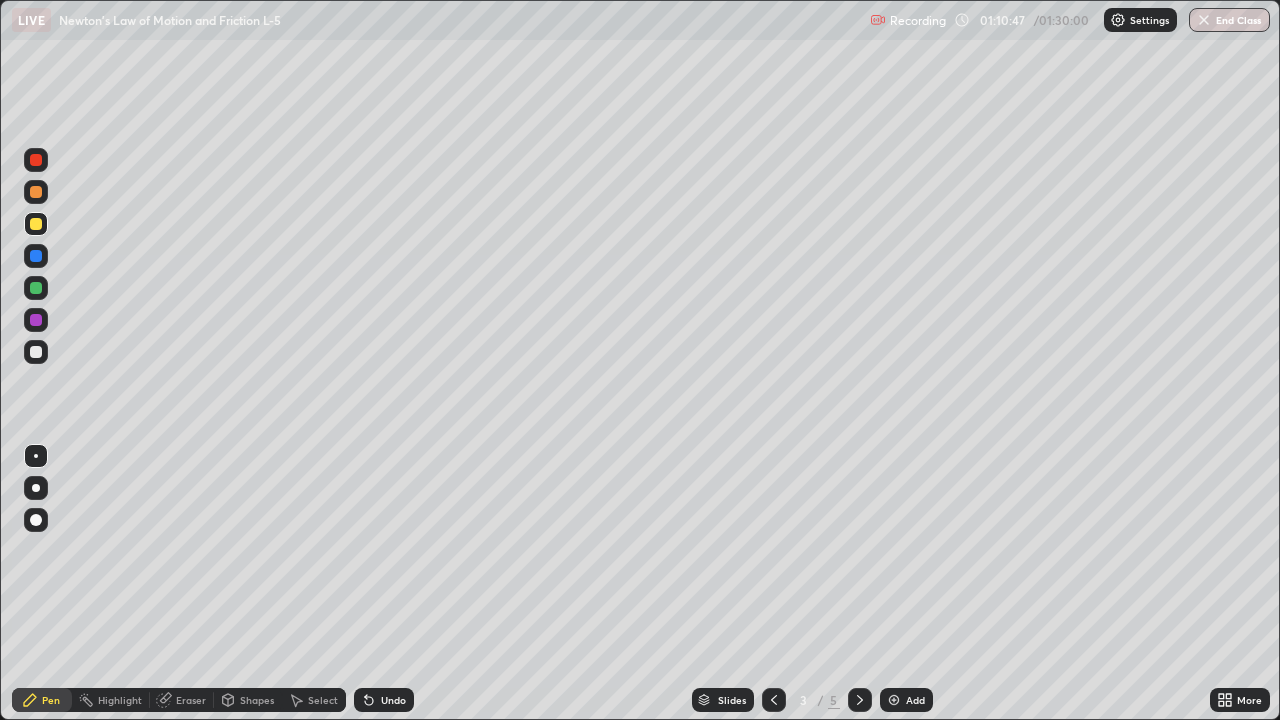 click at bounding box center [894, 700] 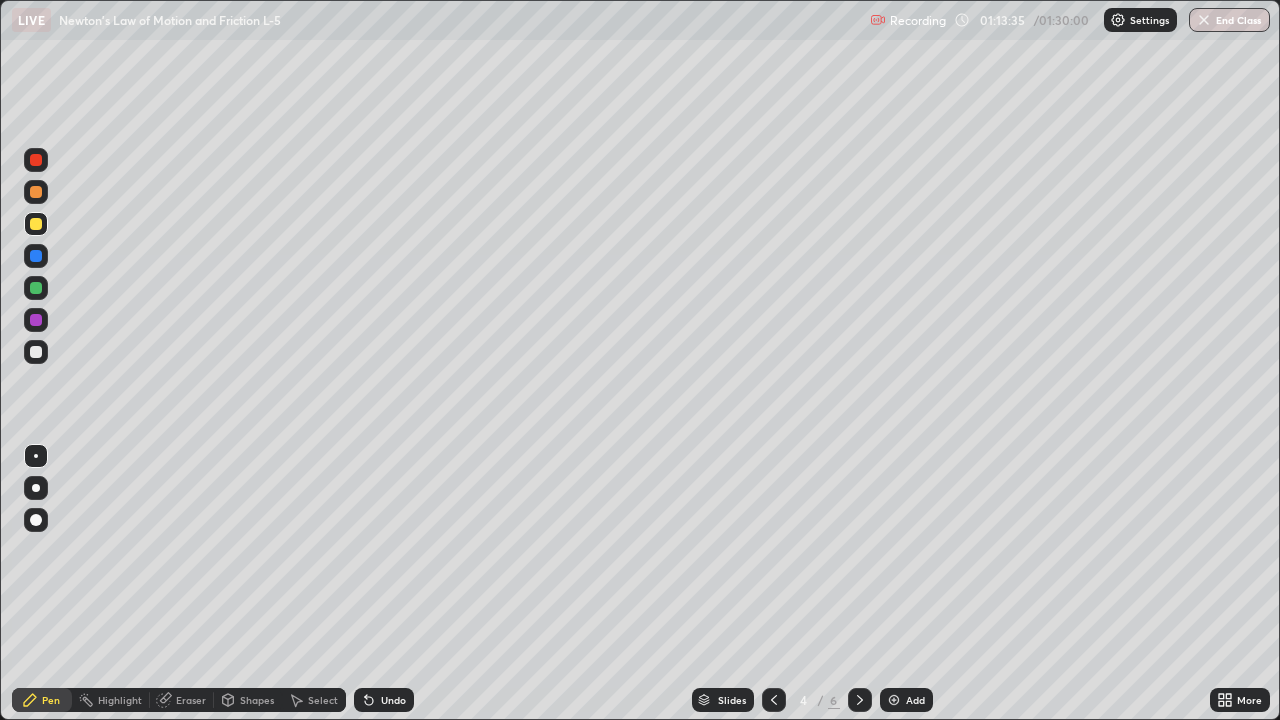 click at bounding box center [36, 352] 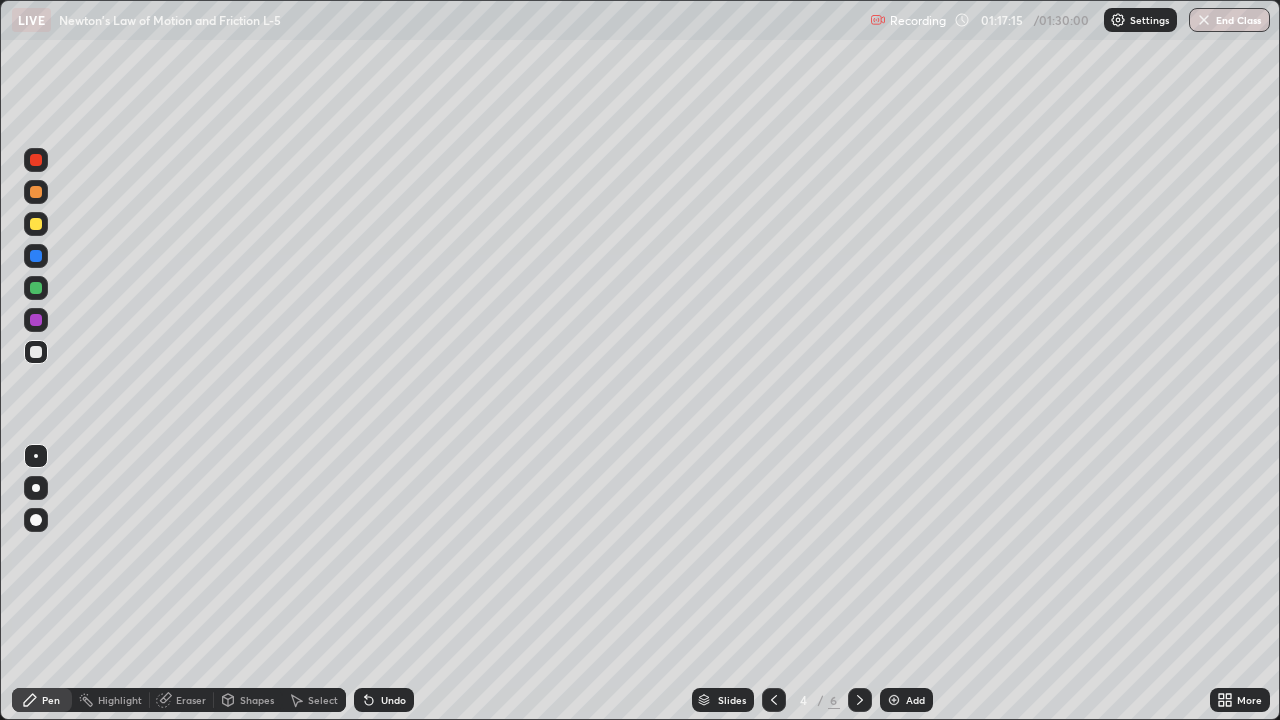 click at bounding box center (894, 700) 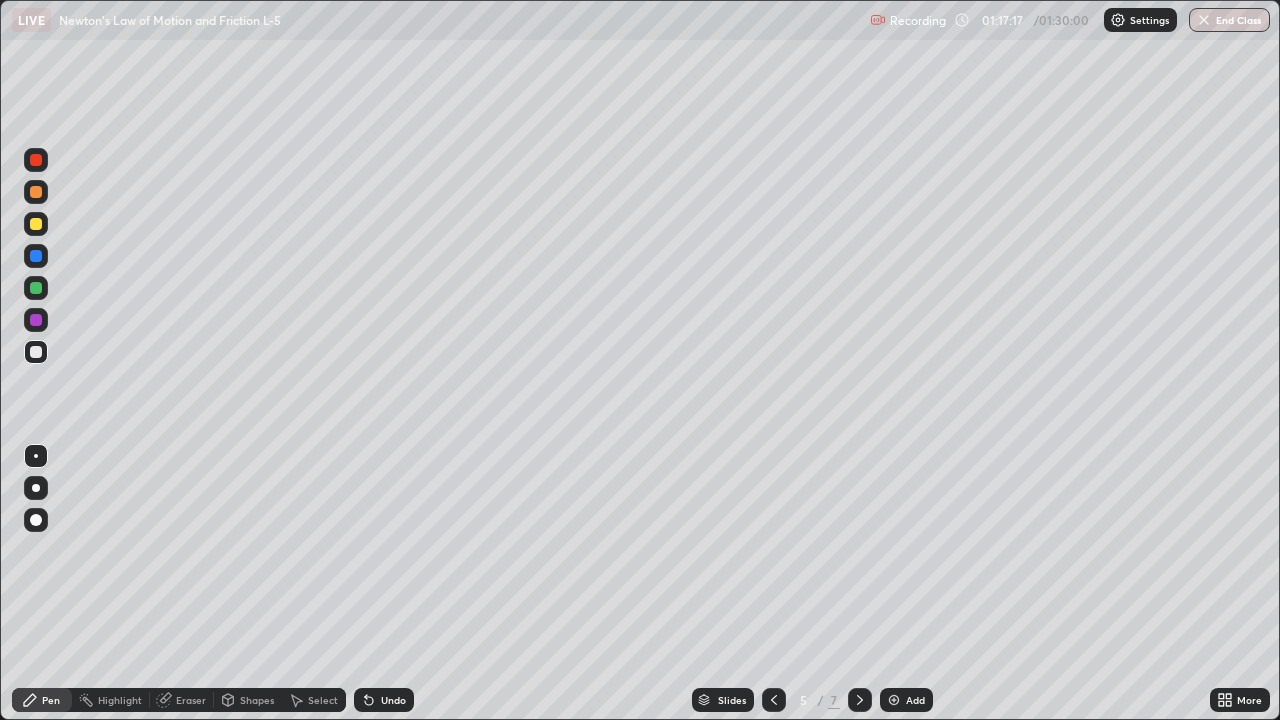 click on "Pen" at bounding box center (51, 700) 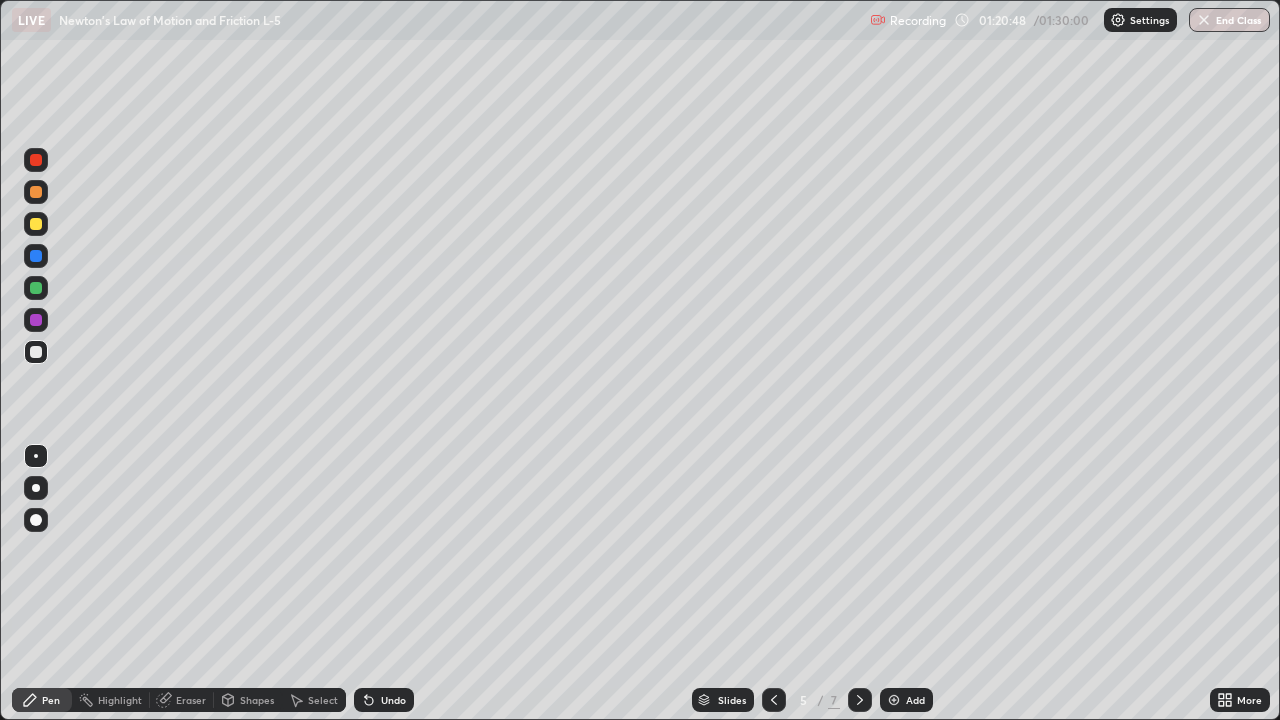 click at bounding box center (36, 160) 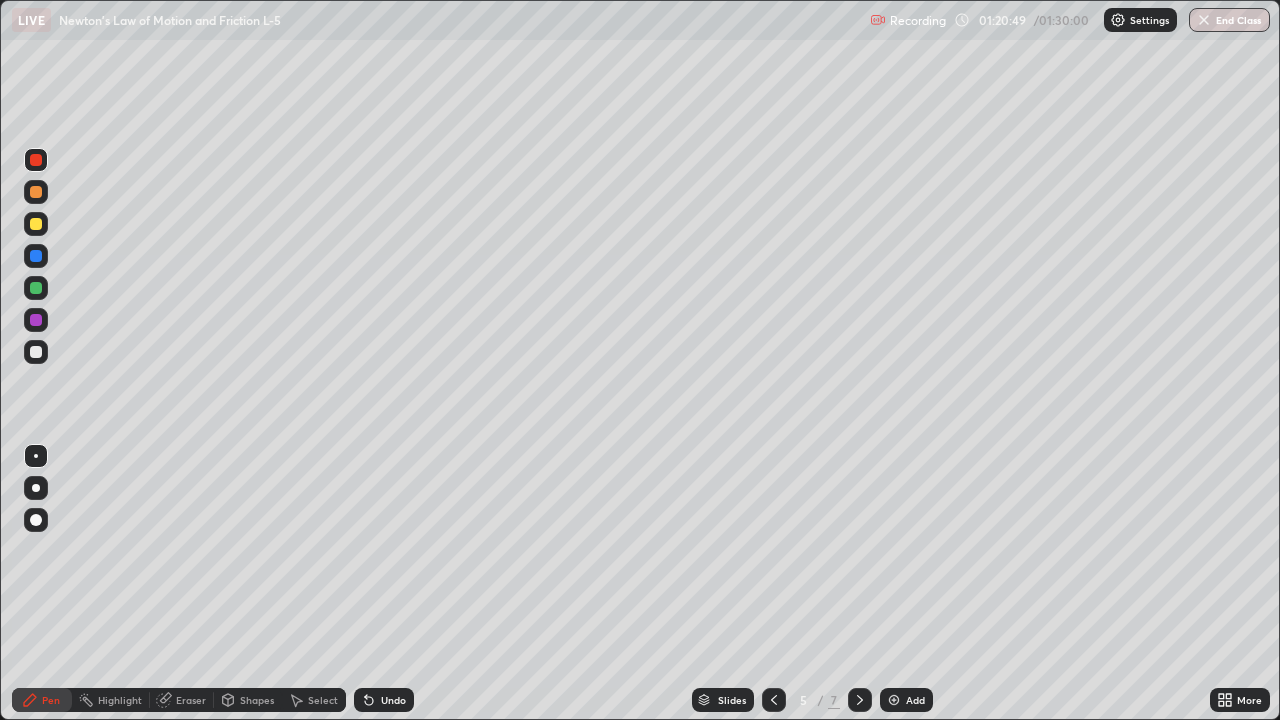 click at bounding box center (36, 224) 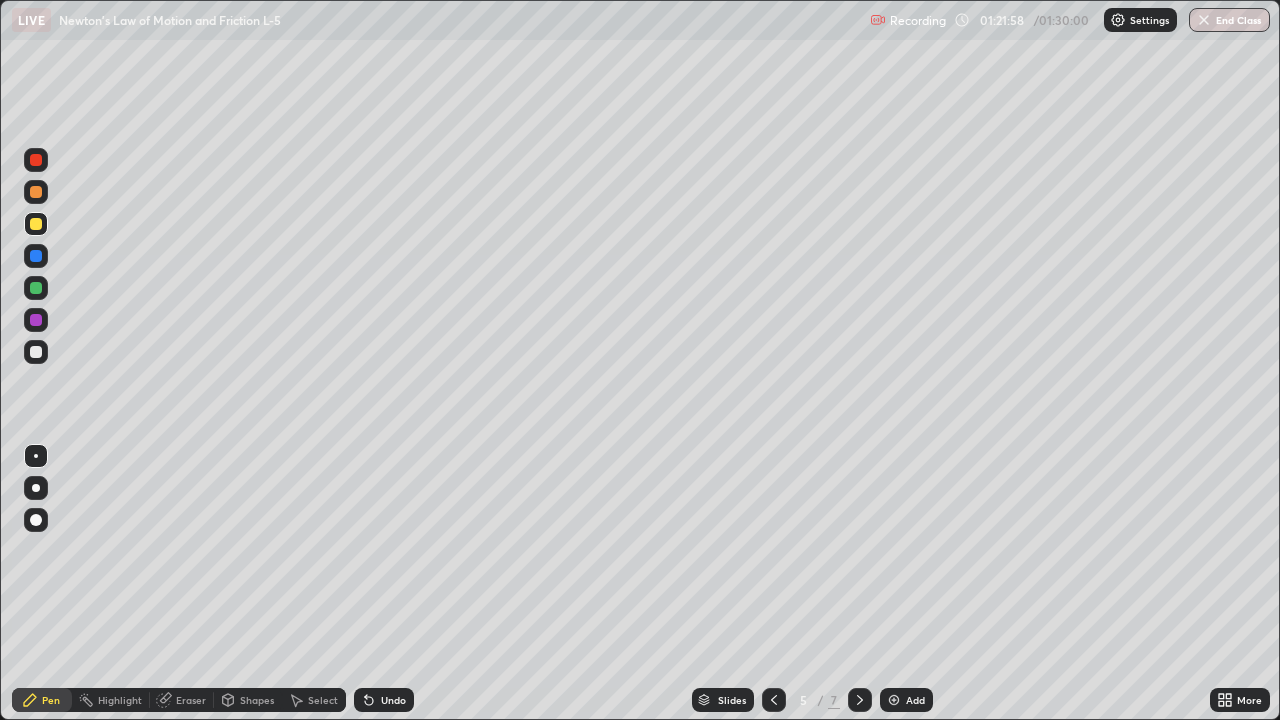 click on "Eraser" at bounding box center [191, 700] 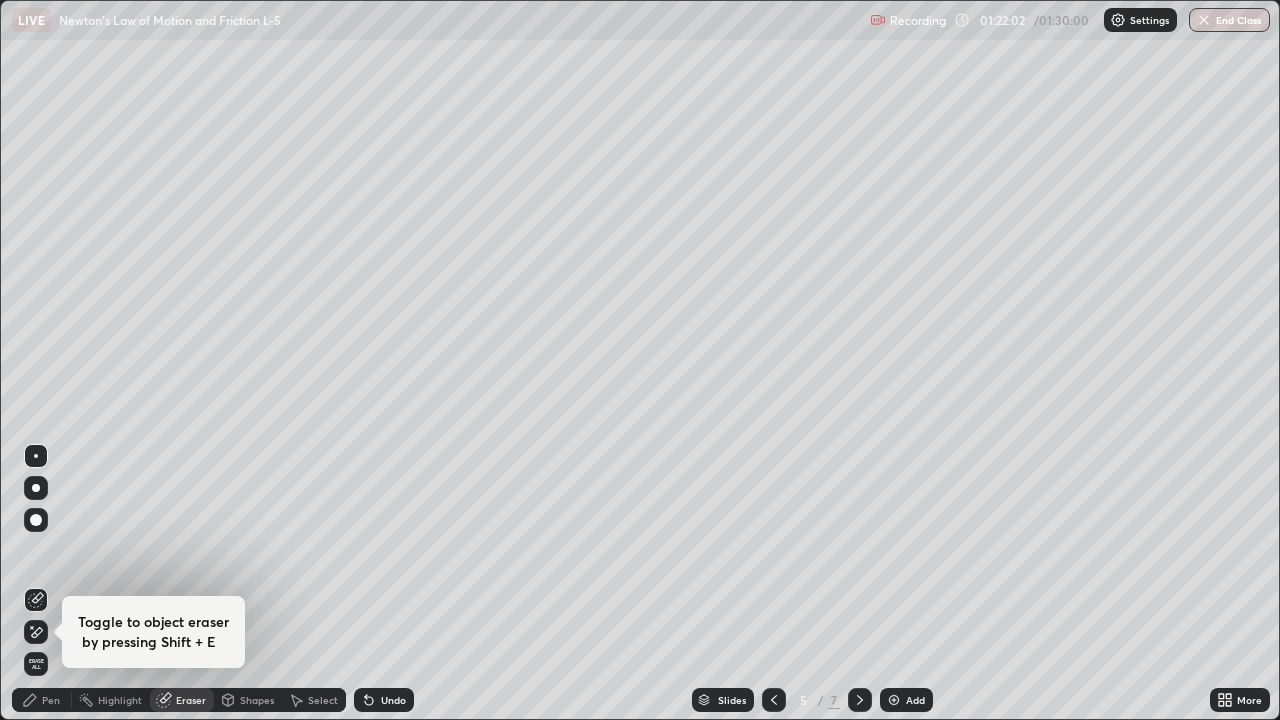 click on "Pen" at bounding box center [51, 700] 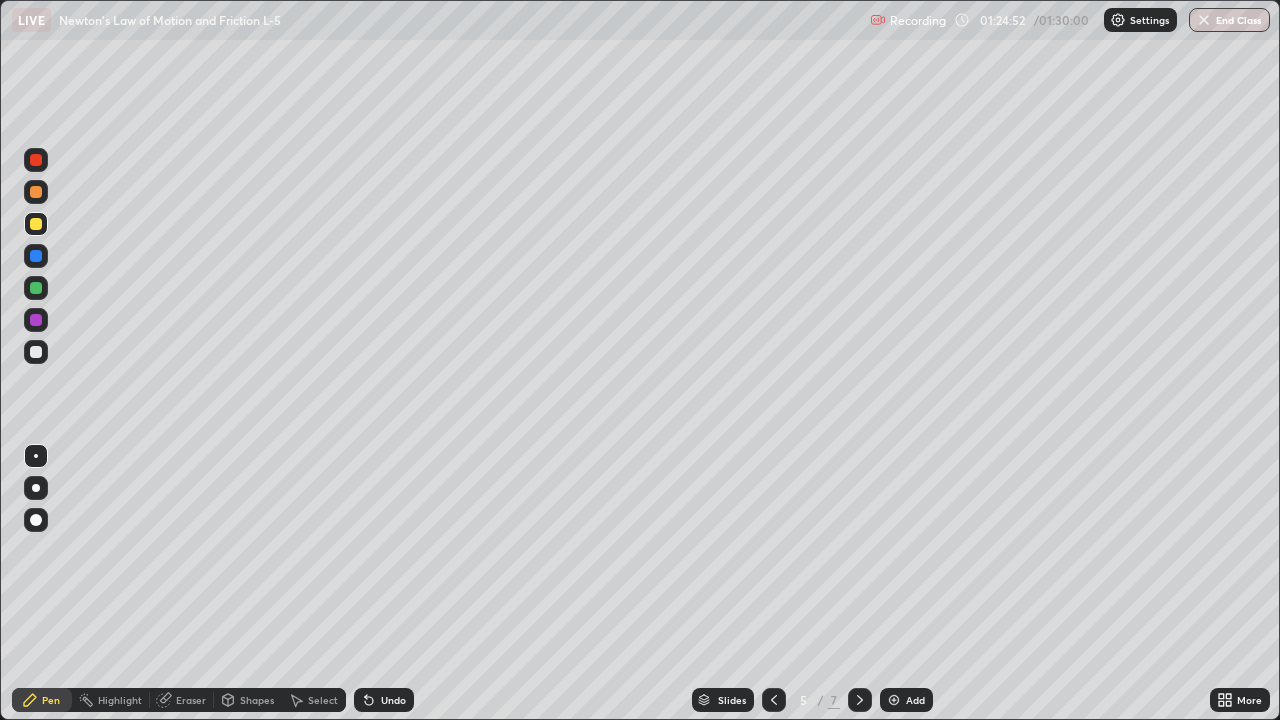 click at bounding box center [894, 700] 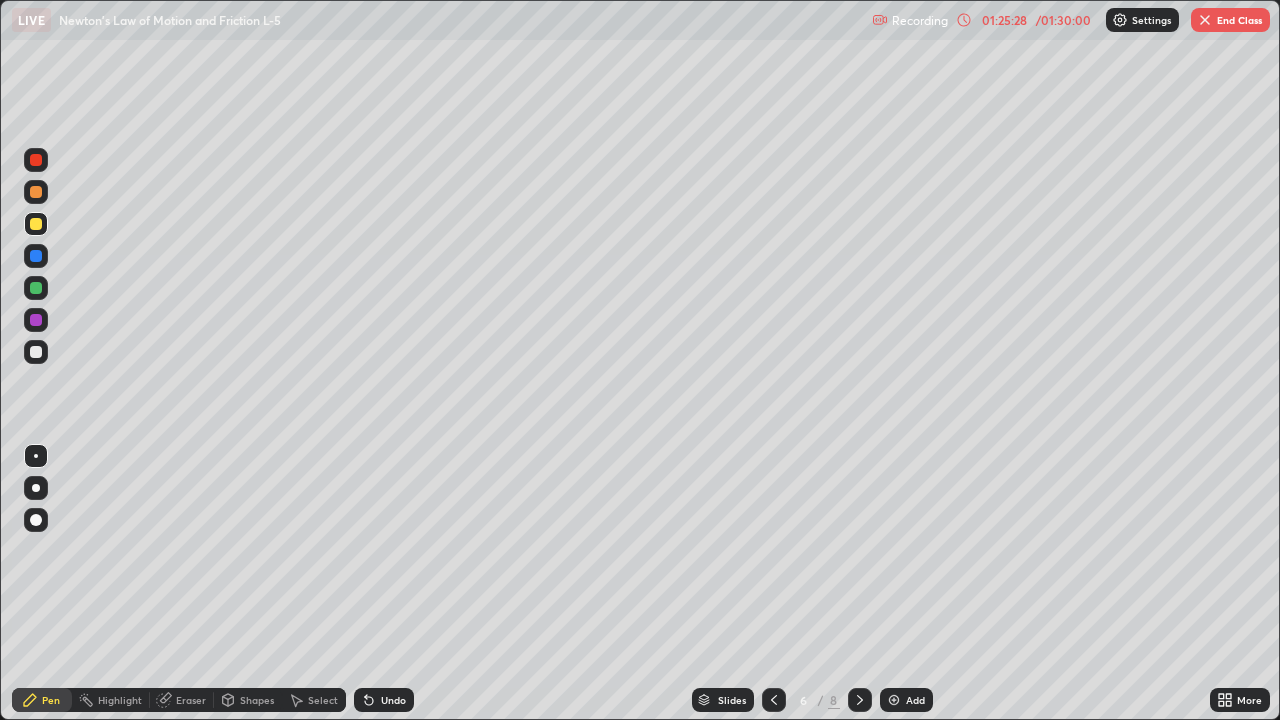 click on "Eraser" at bounding box center [191, 700] 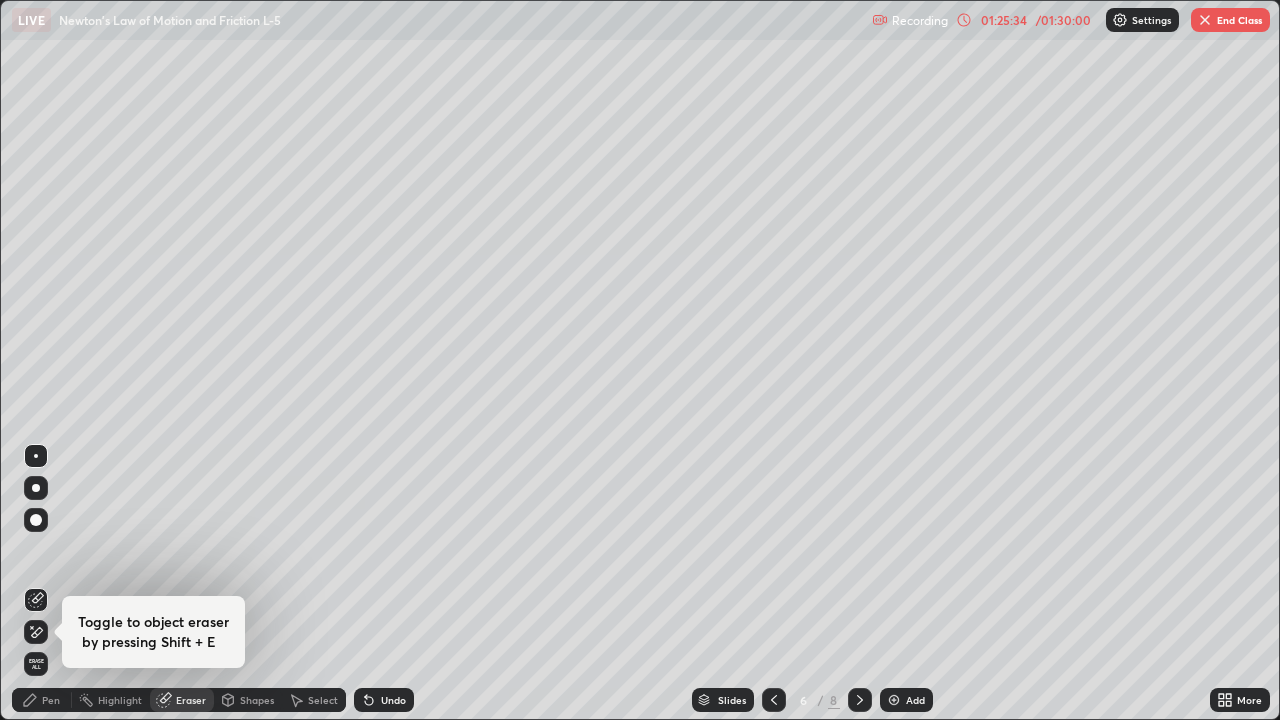 click on "Pen" at bounding box center (51, 700) 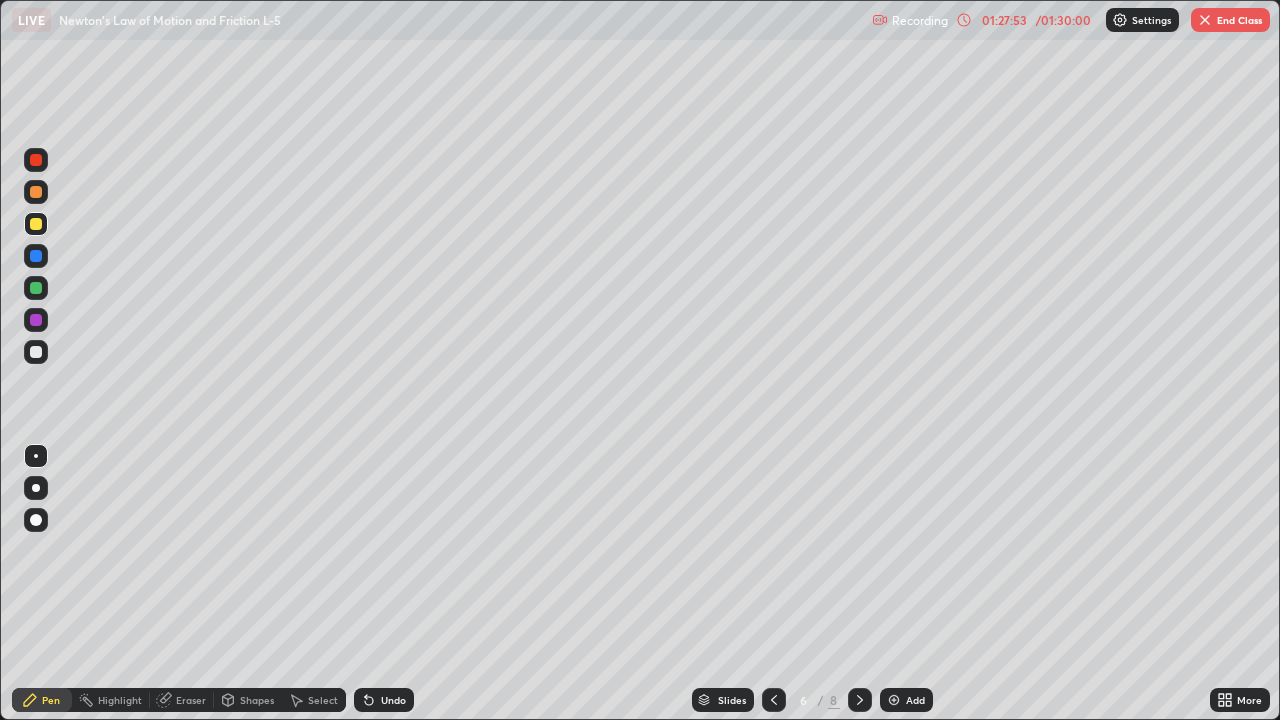 click at bounding box center [36, 160] 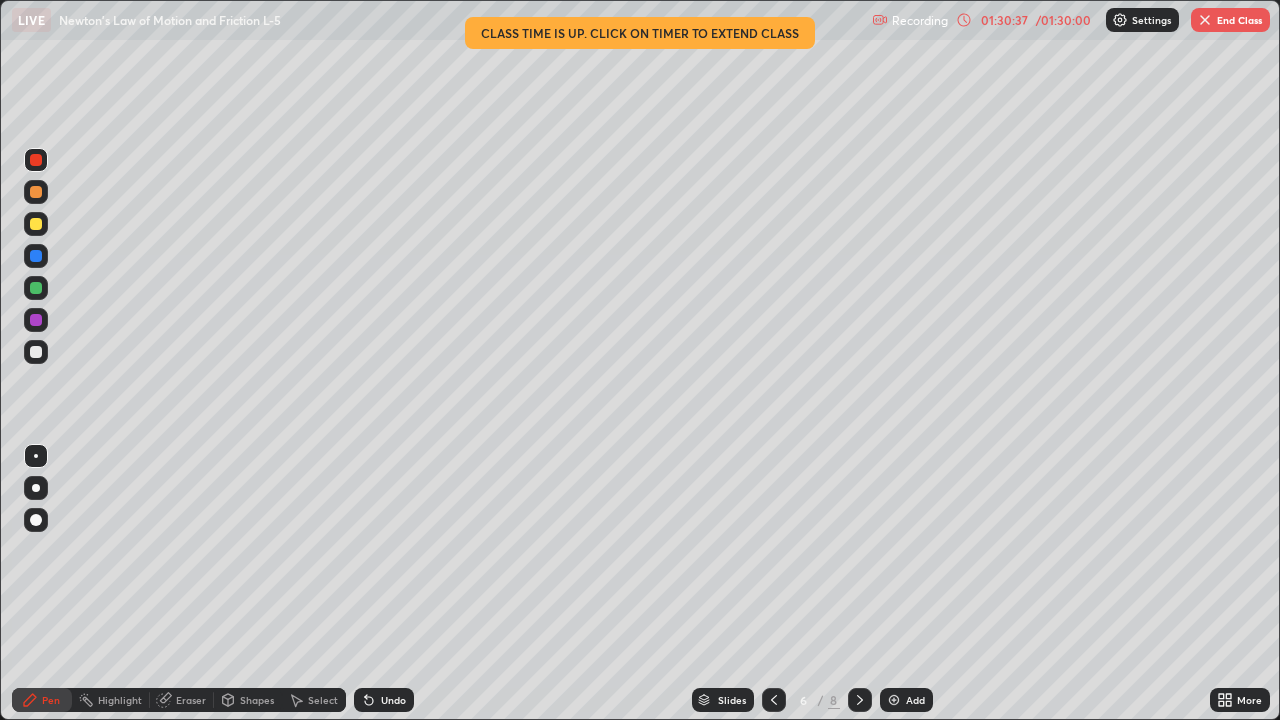 click on "End Class" at bounding box center [1230, 20] 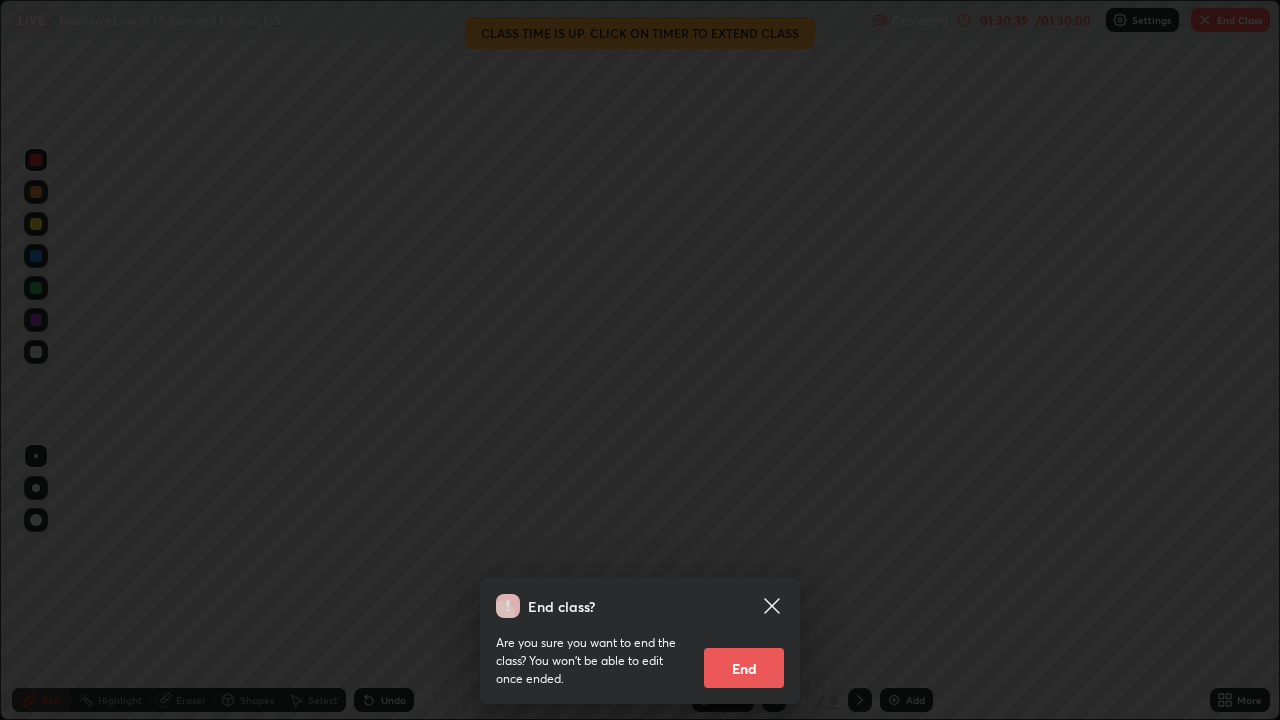 click on "End" at bounding box center [744, 668] 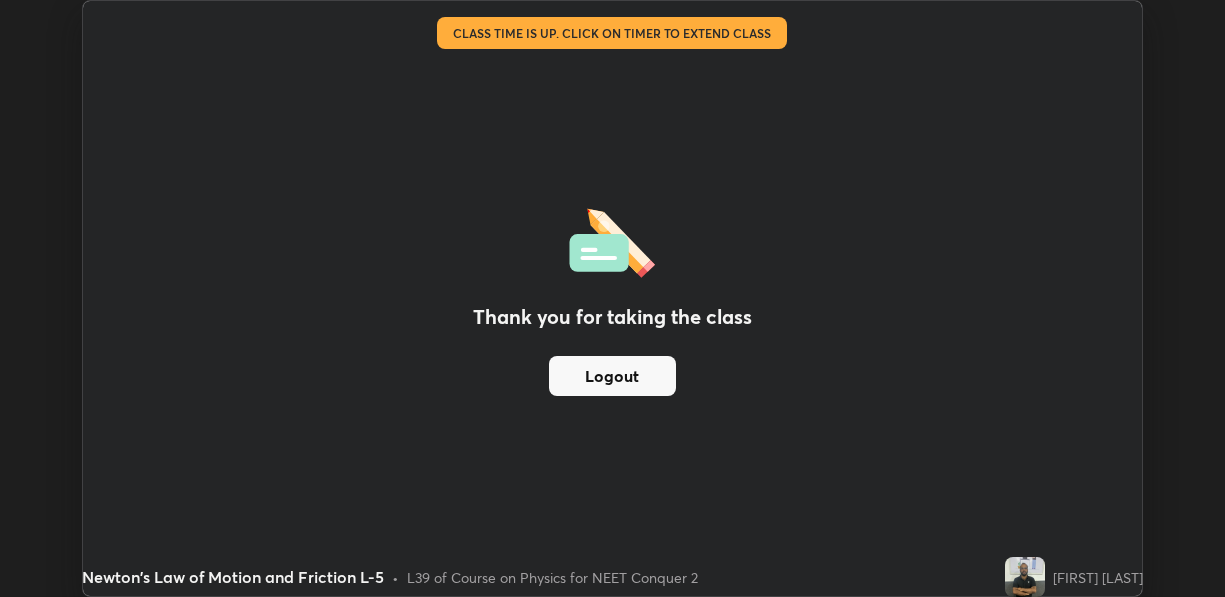 scroll, scrollTop: 597, scrollLeft: 1225, axis: both 